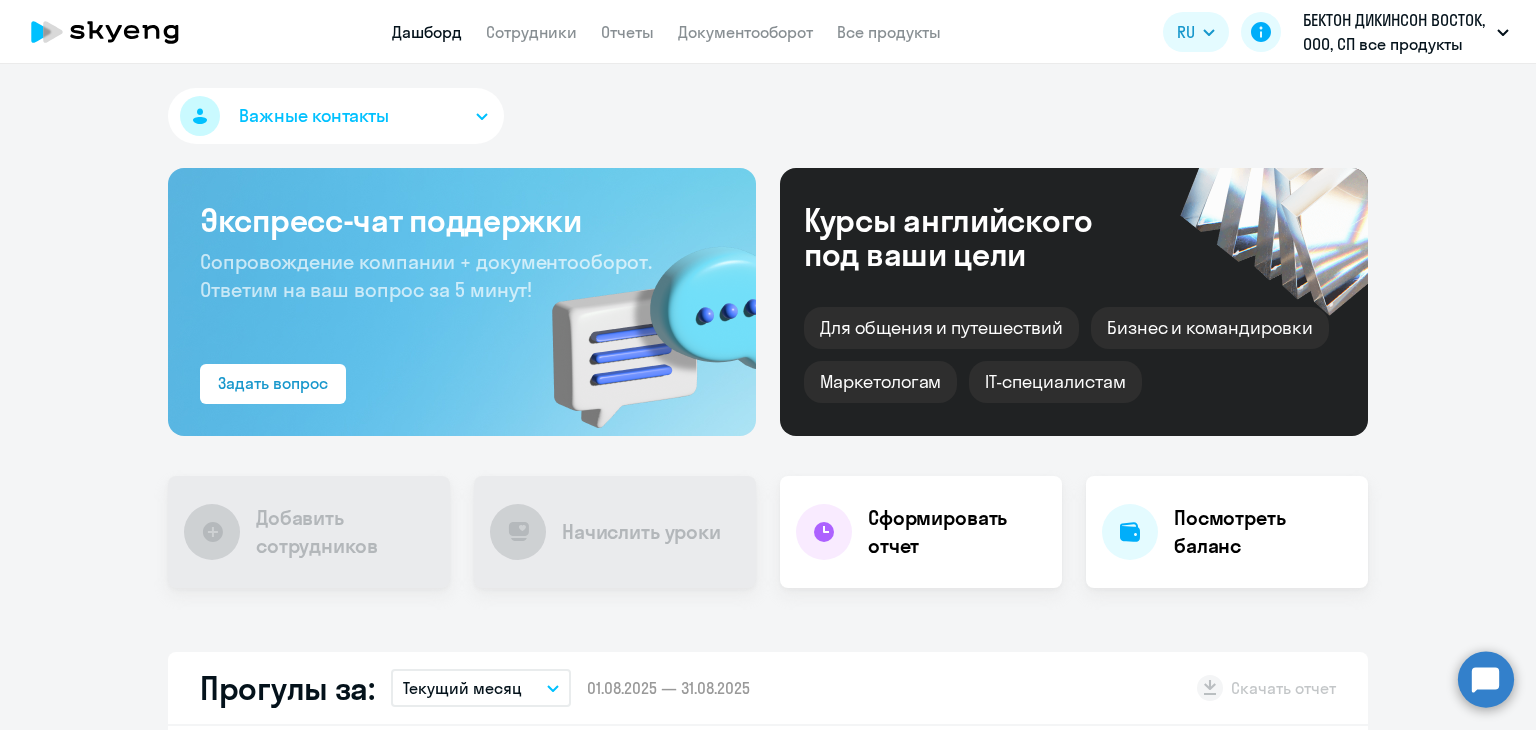 click on "Сотрудники" at bounding box center (531, 32) 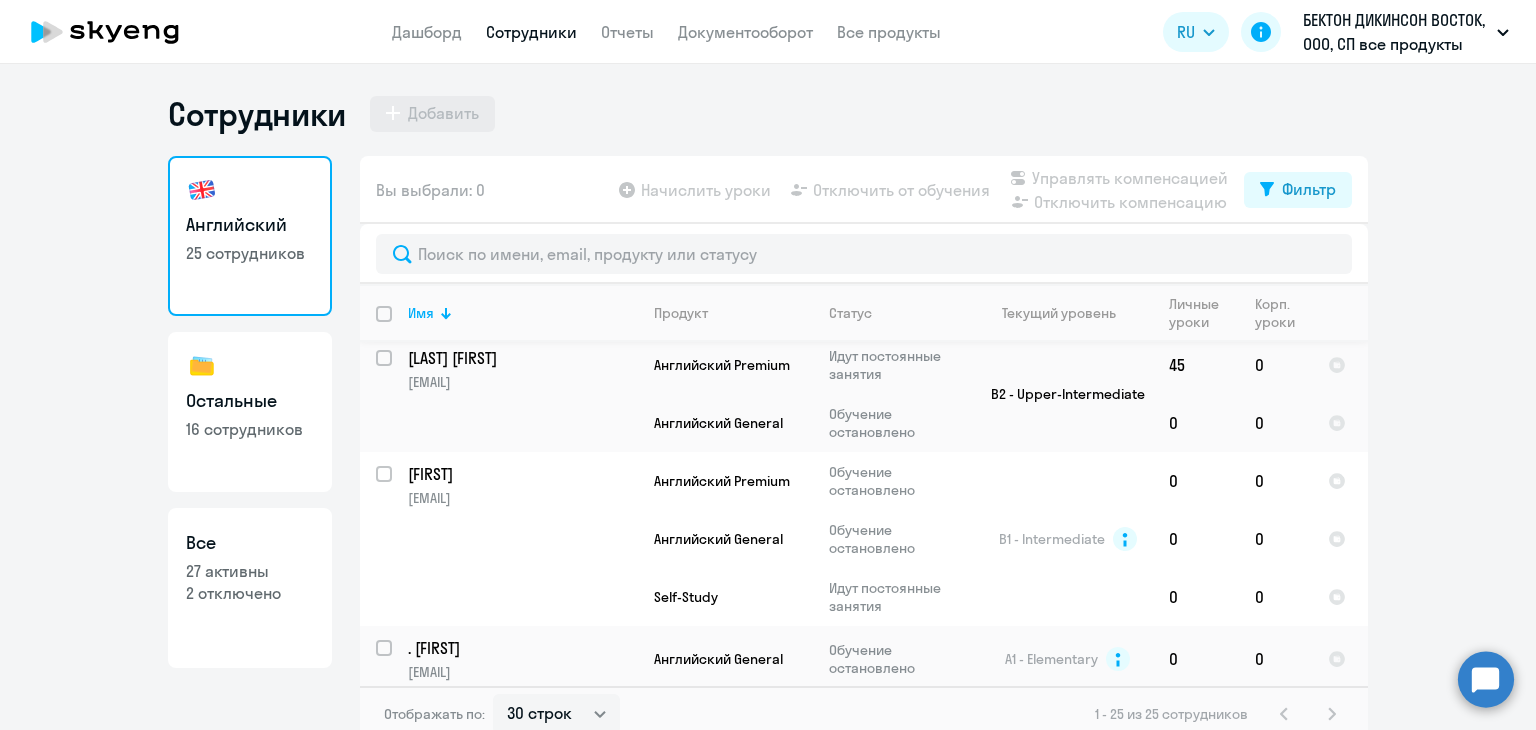 scroll, scrollTop: 2444, scrollLeft: 0, axis: vertical 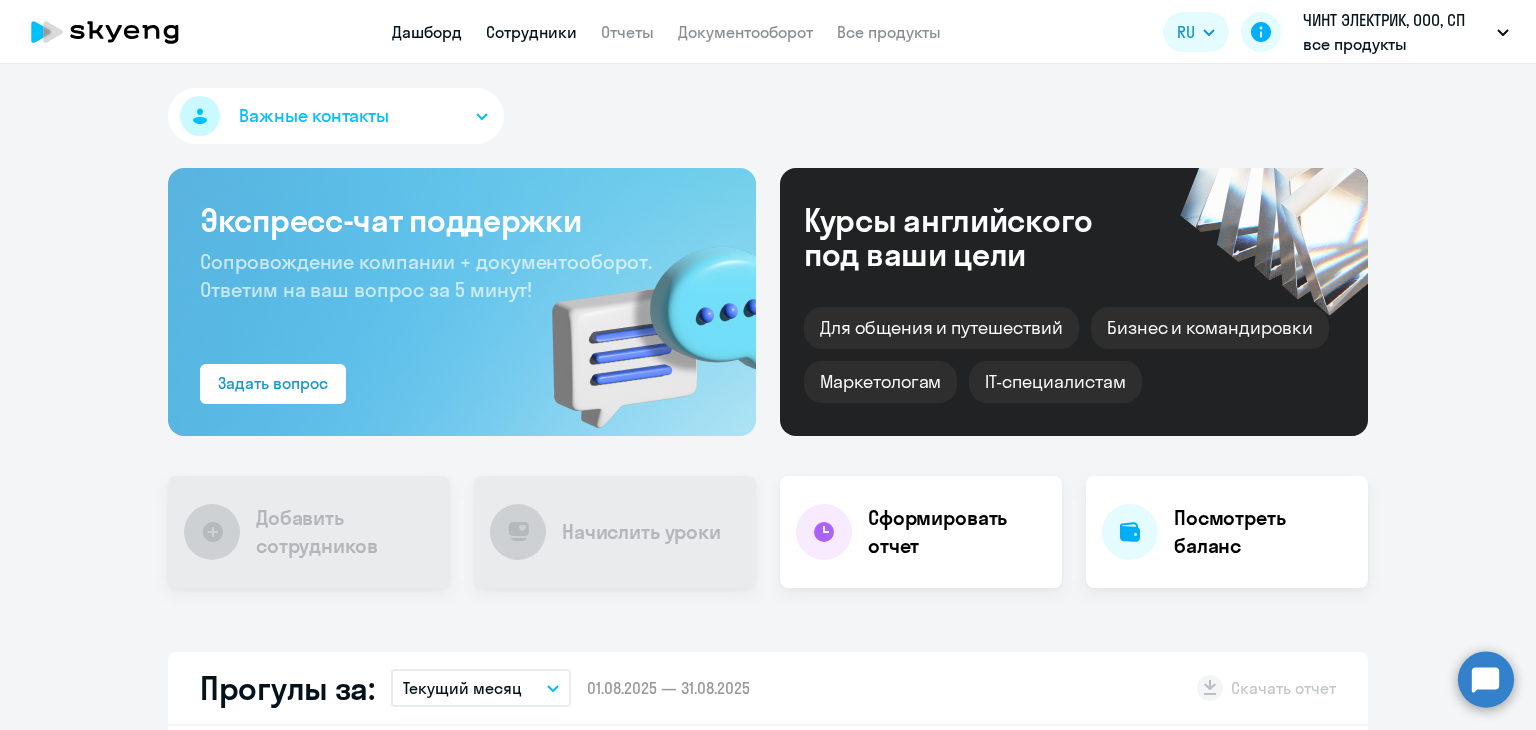 click on "Сотрудники" at bounding box center [531, 32] 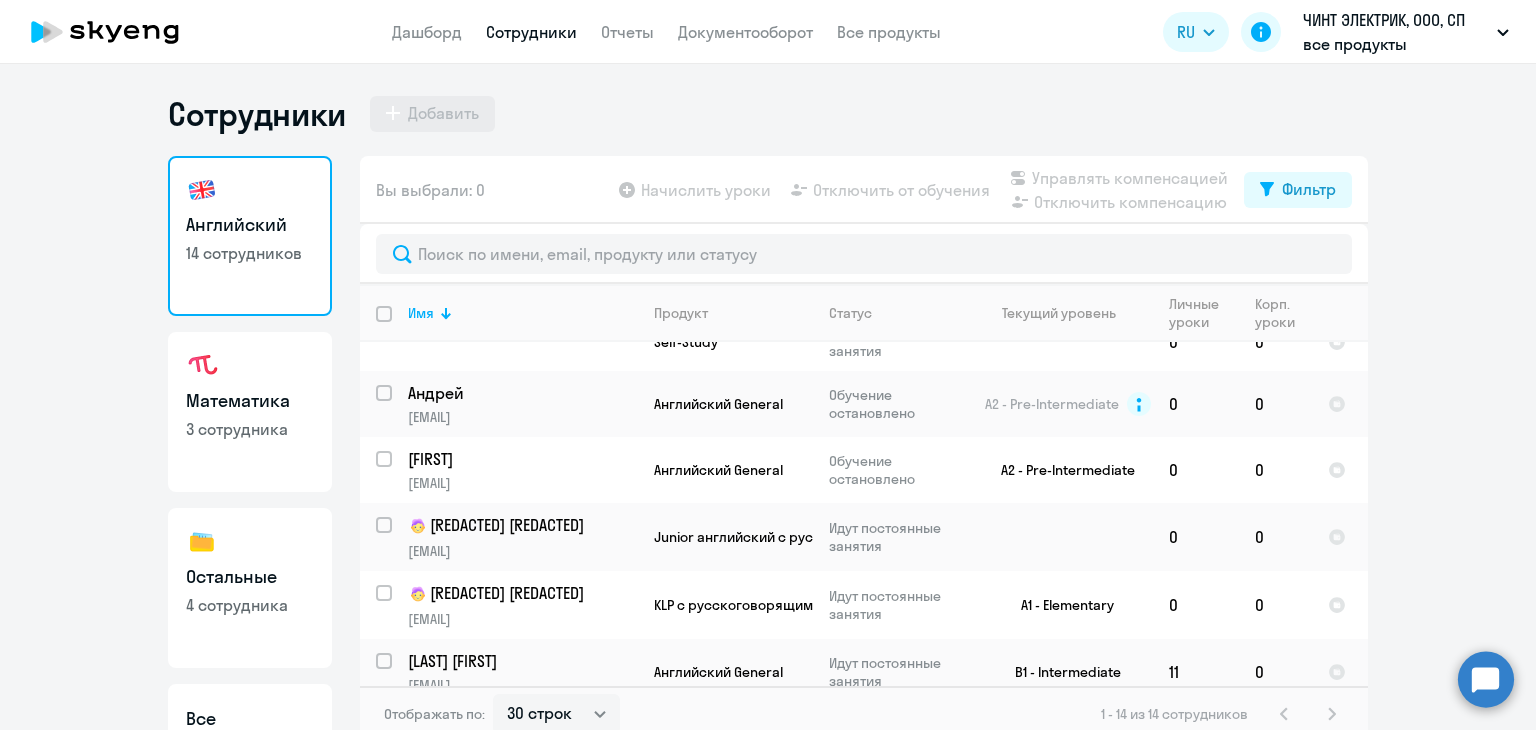 scroll, scrollTop: 696, scrollLeft: 0, axis: vertical 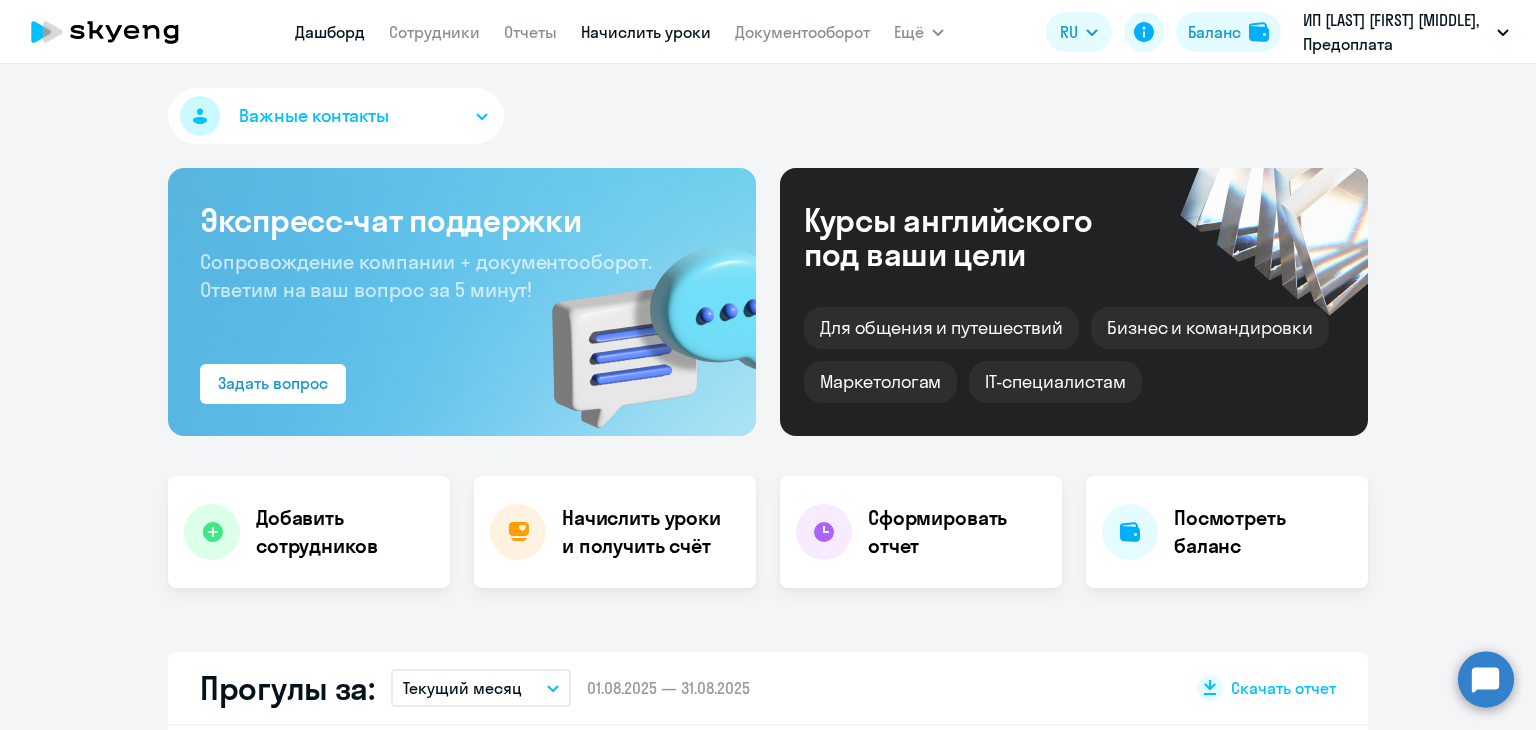 click on "Начислить уроки" at bounding box center [646, 32] 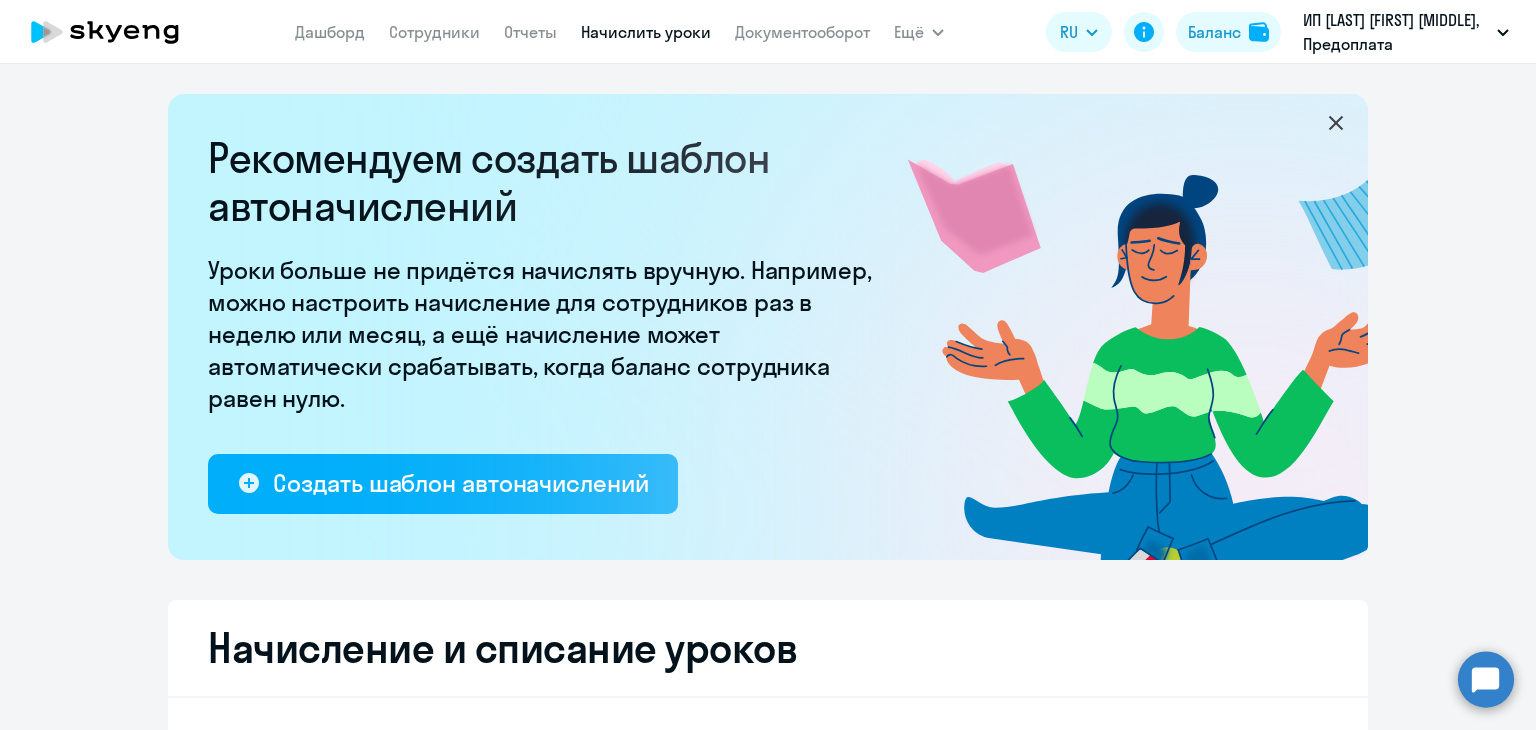 select on "10" 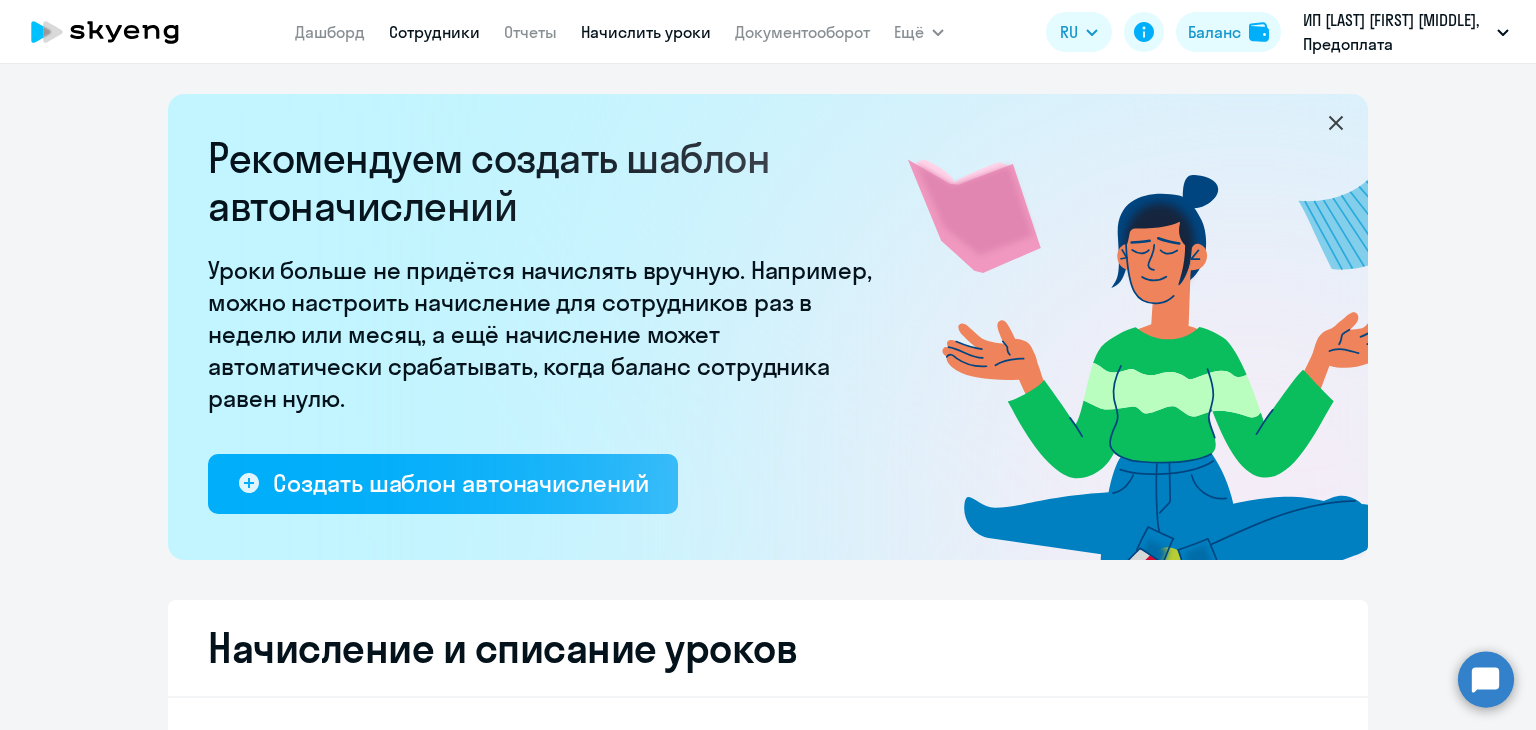 click on "Сотрудники" at bounding box center [434, 32] 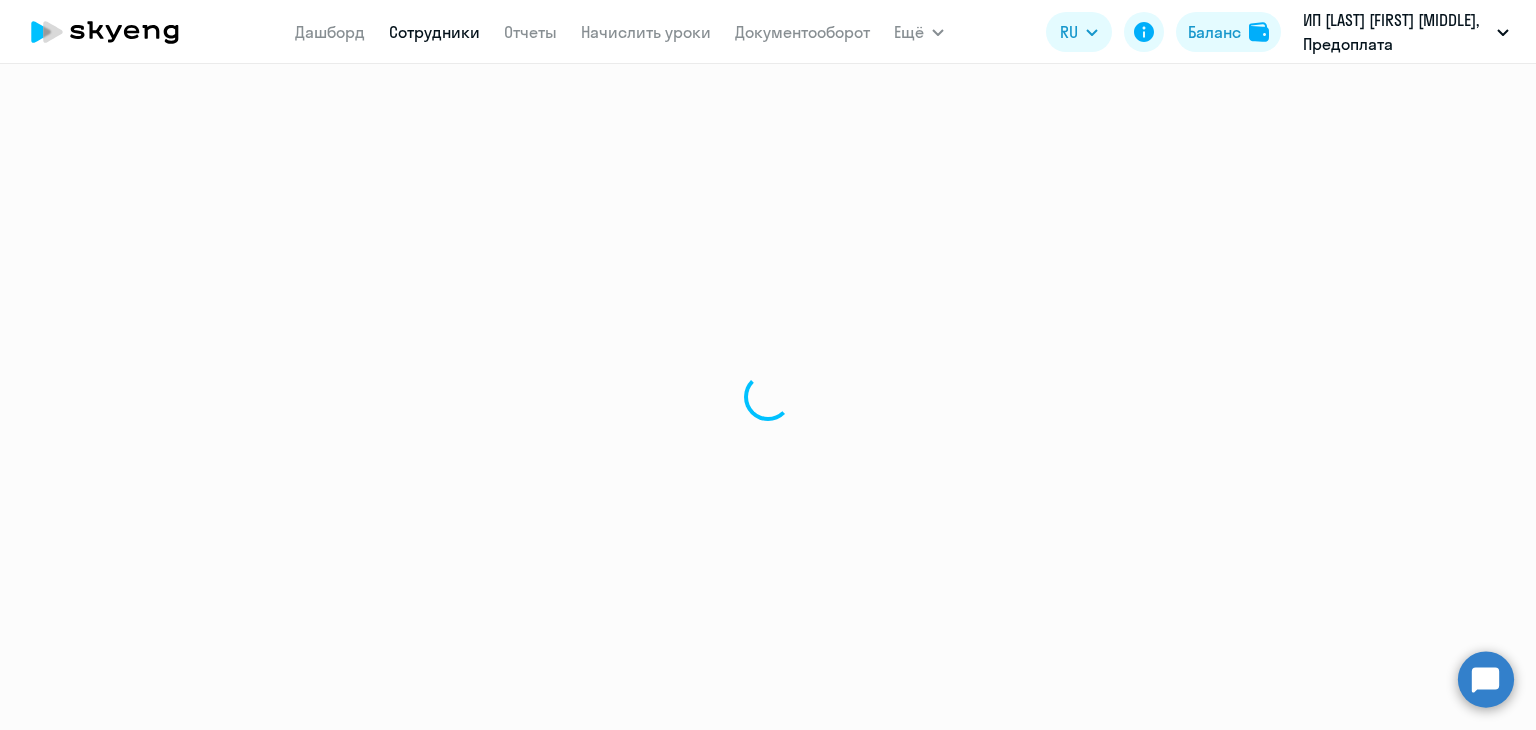 select on "30" 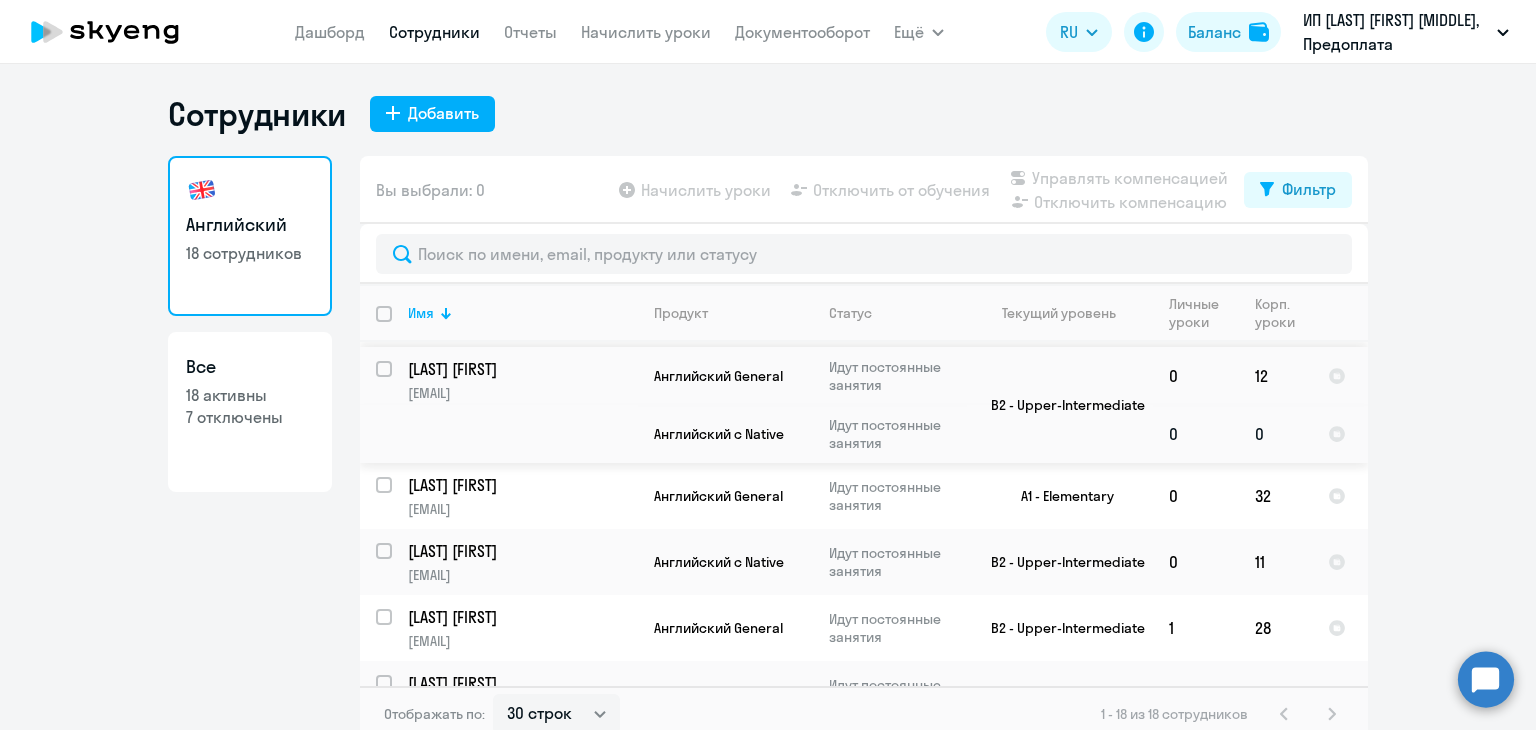 scroll, scrollTop: 903, scrollLeft: 0, axis: vertical 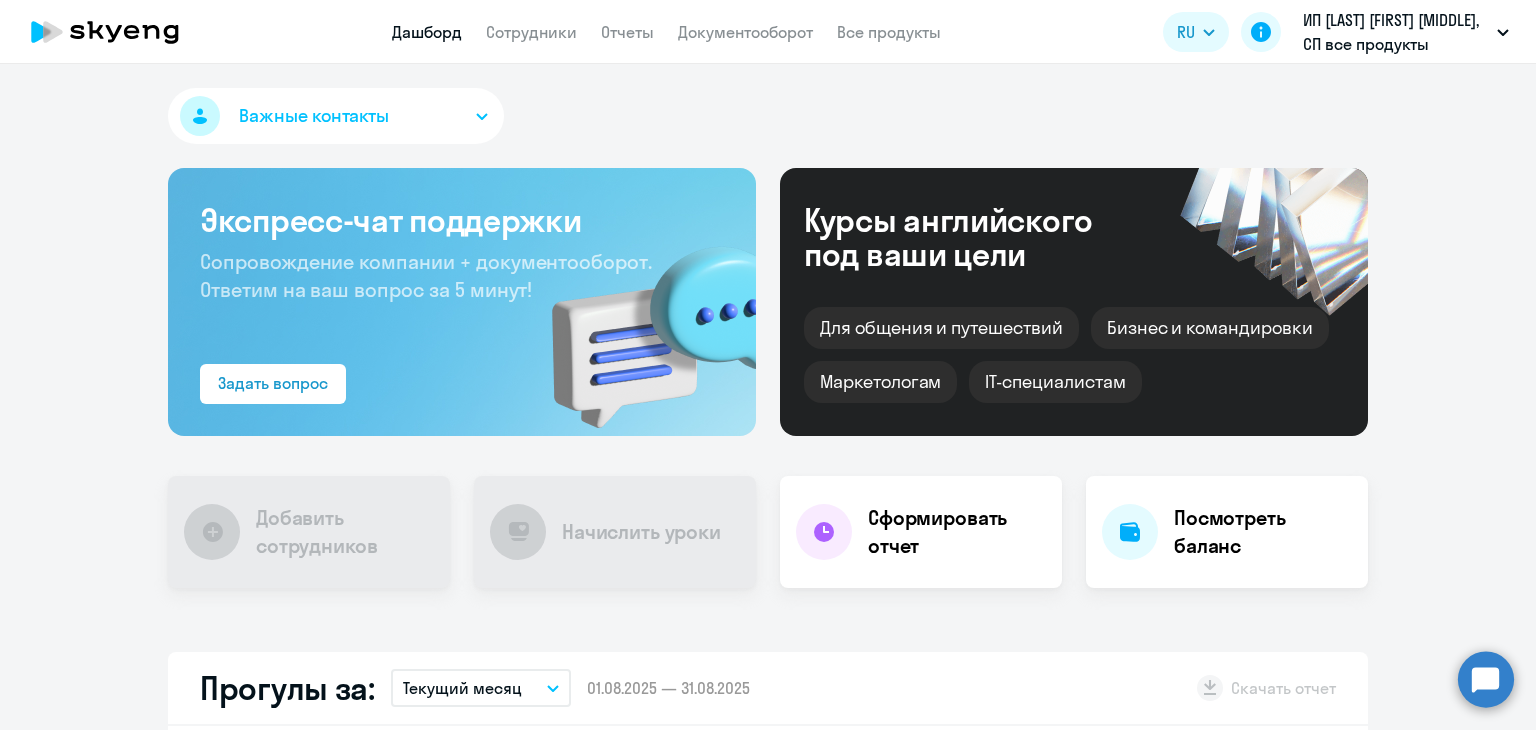 select on "30" 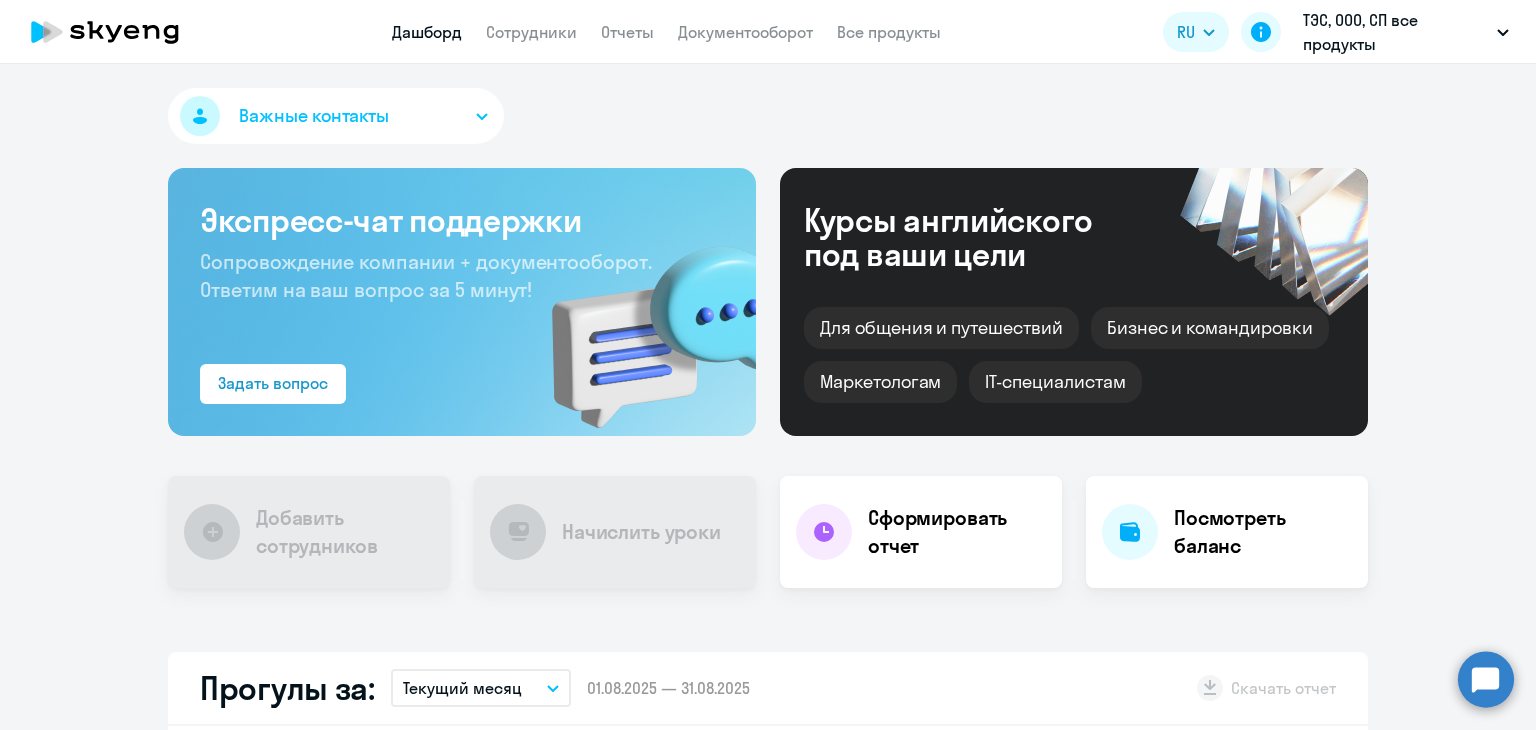 scroll, scrollTop: 0, scrollLeft: 0, axis: both 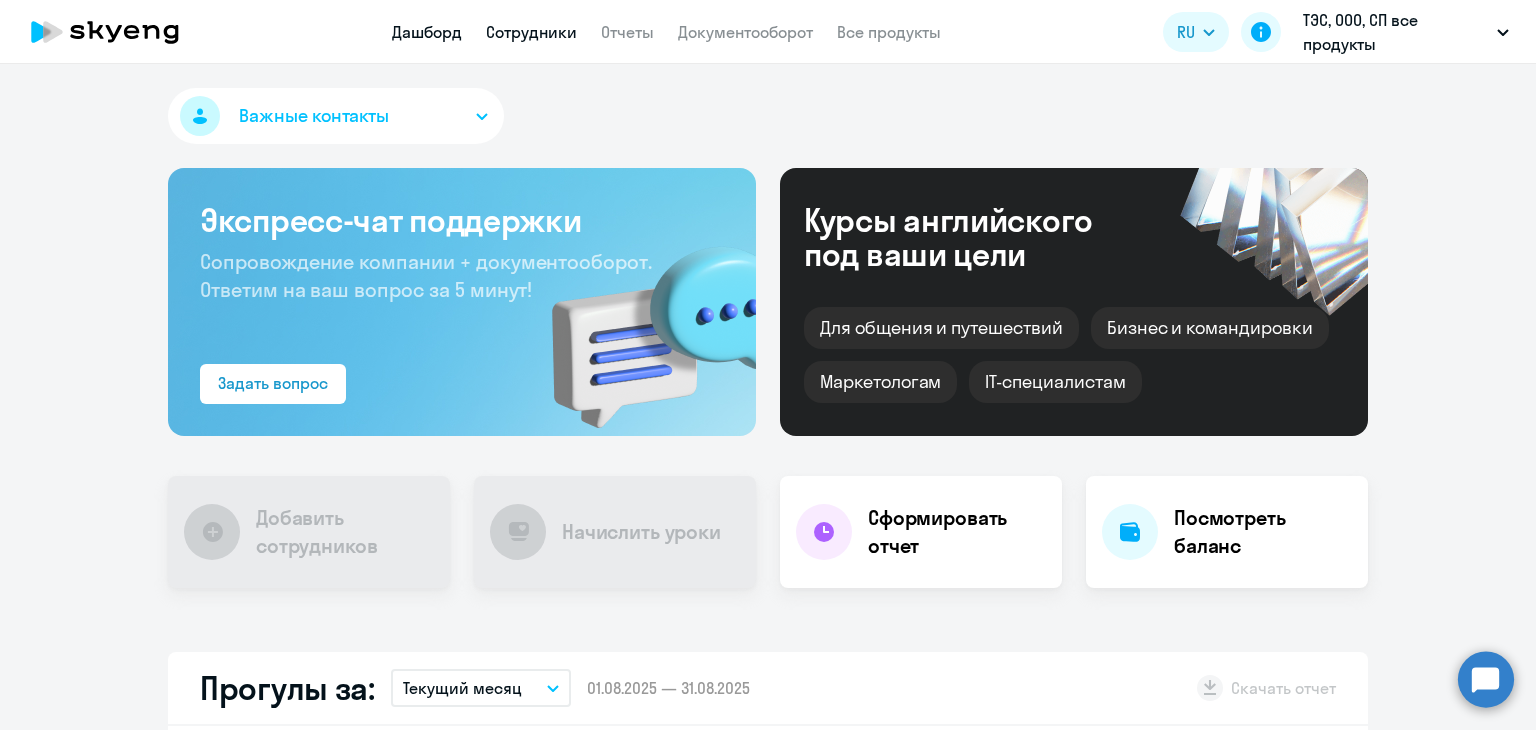 click on "Сотрудники" at bounding box center [531, 32] 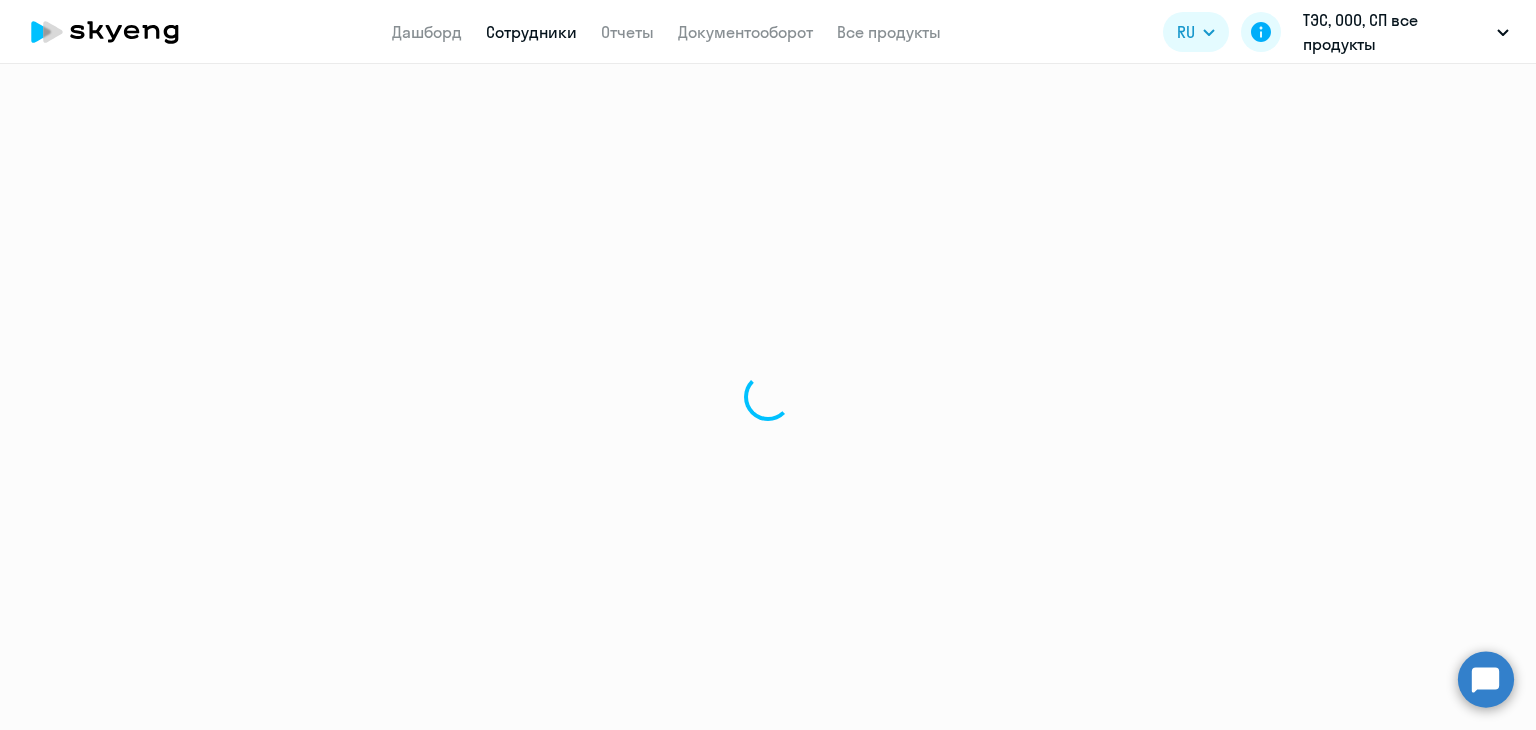 select on "30" 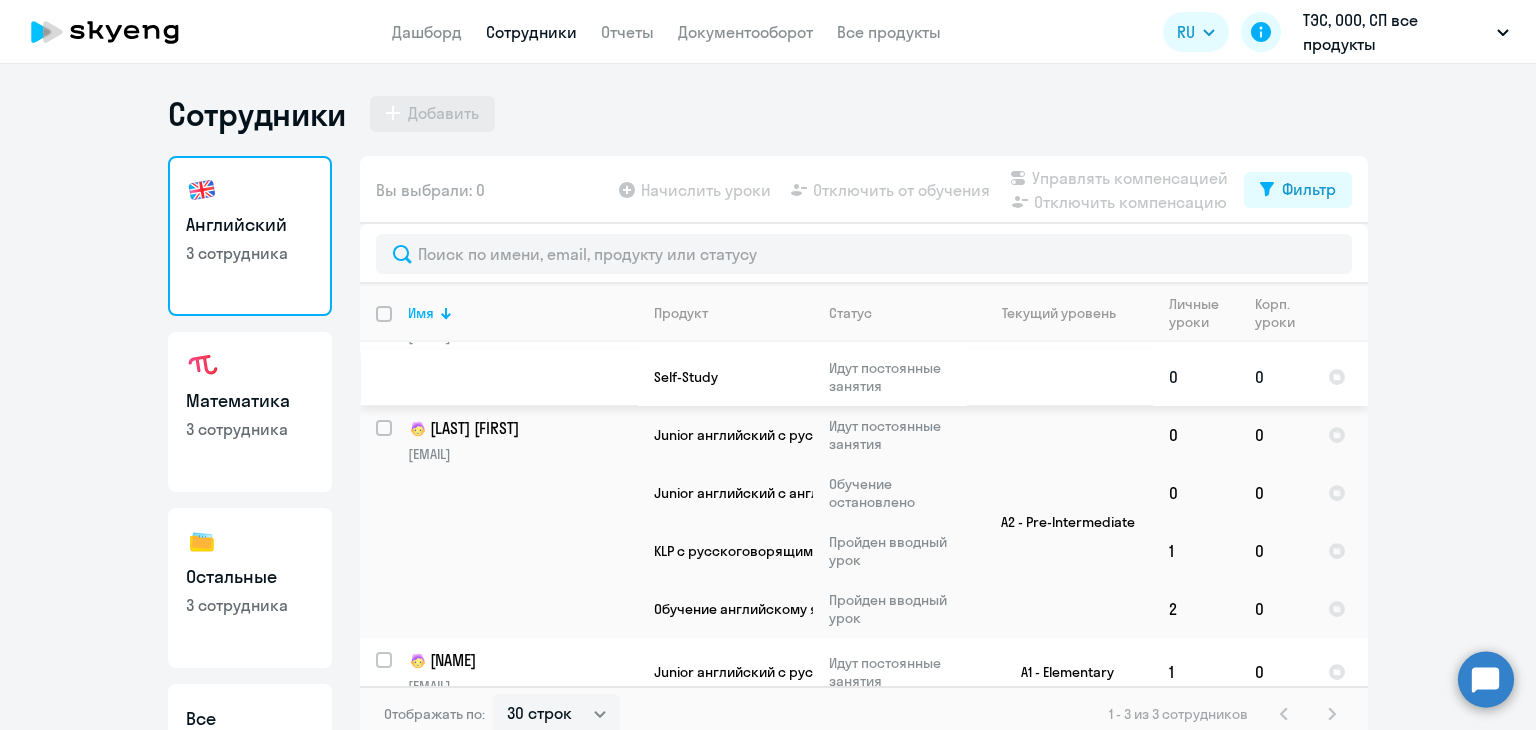 scroll, scrollTop: 77, scrollLeft: 0, axis: vertical 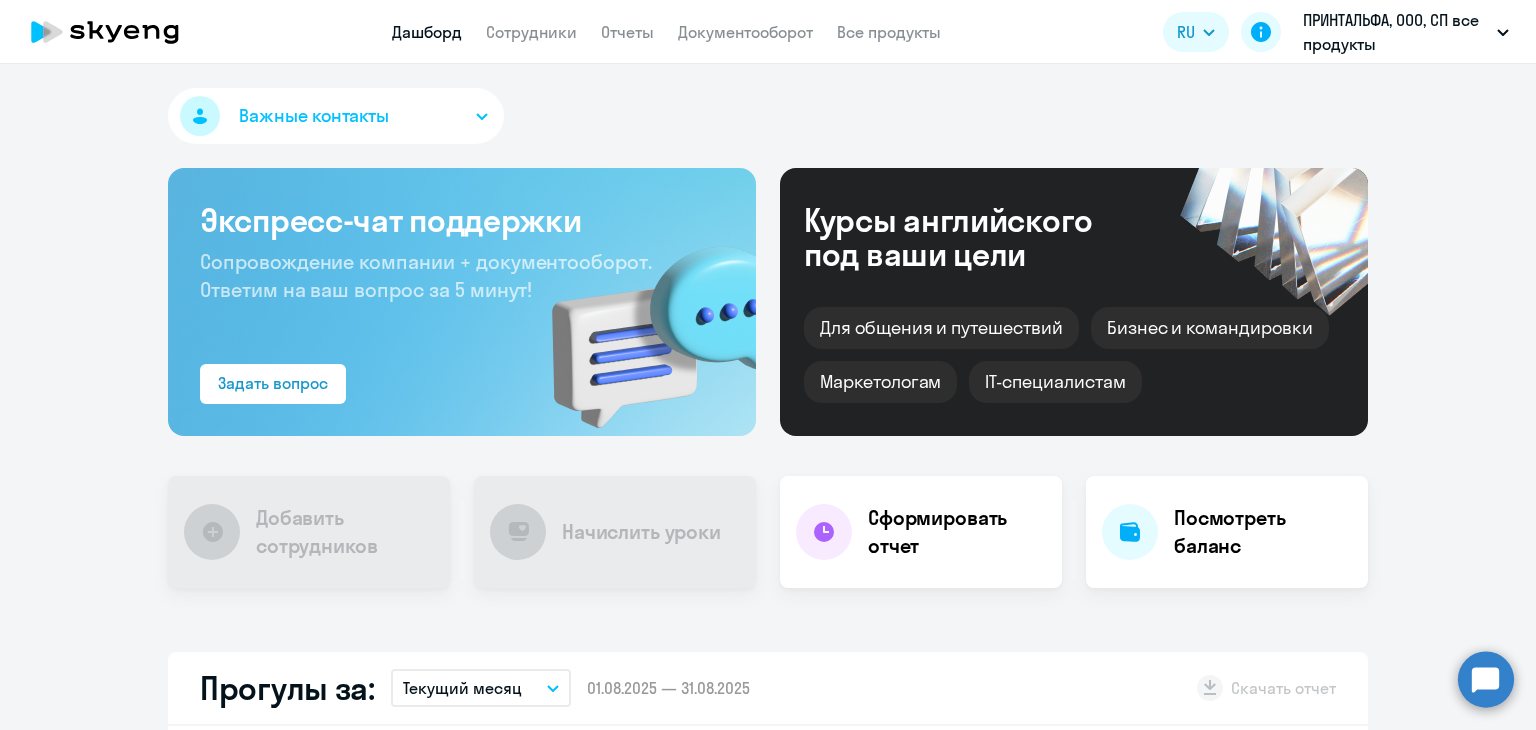 click on "Дашборд
Сотрудники
Отчеты
Документооборот
Все продукты
Дашборд Сотрудники Отчеты Документооборот Все продукты  RU
ПРИНТАЛЬФА, ООО, СП все продукты" at bounding box center (768, 32) 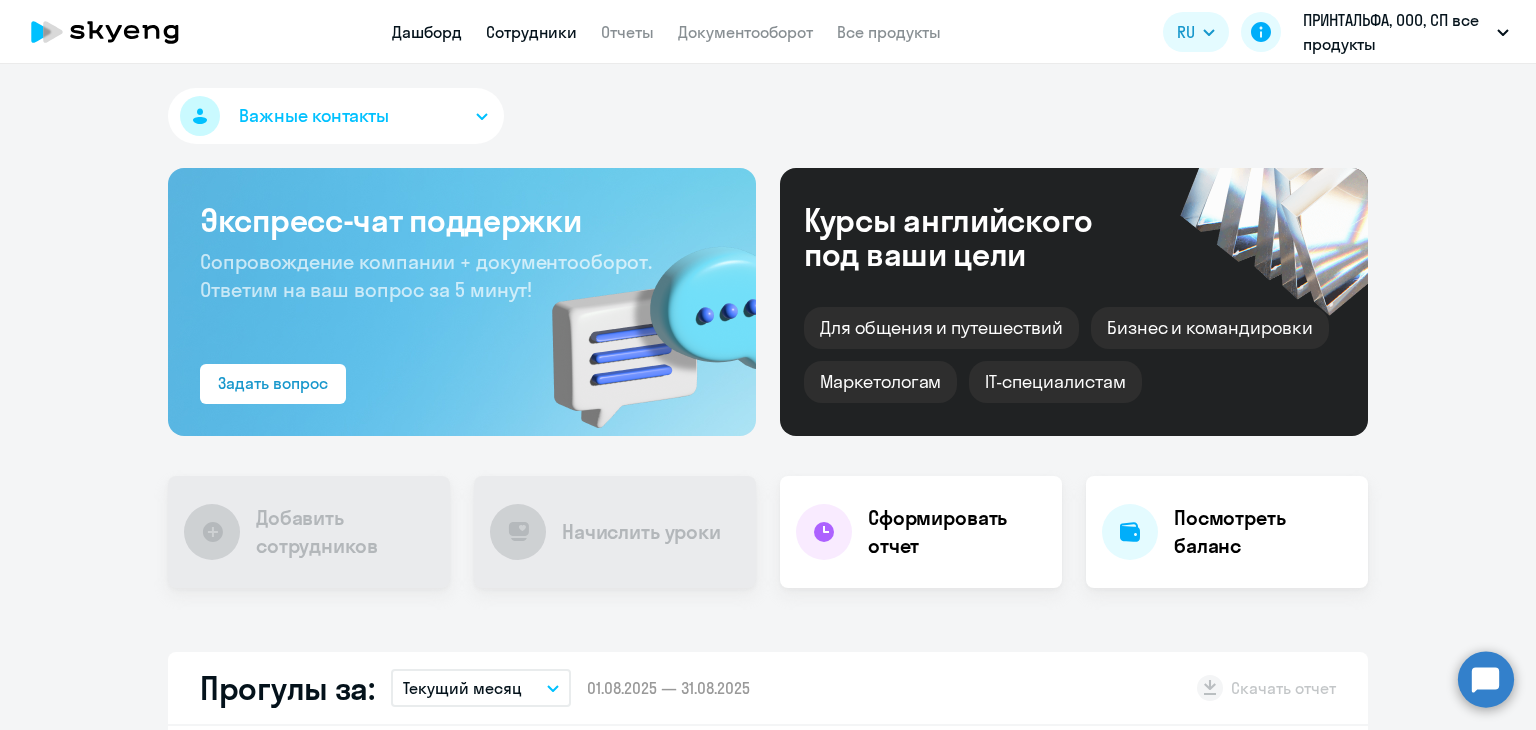 click on "Сотрудники" at bounding box center [531, 32] 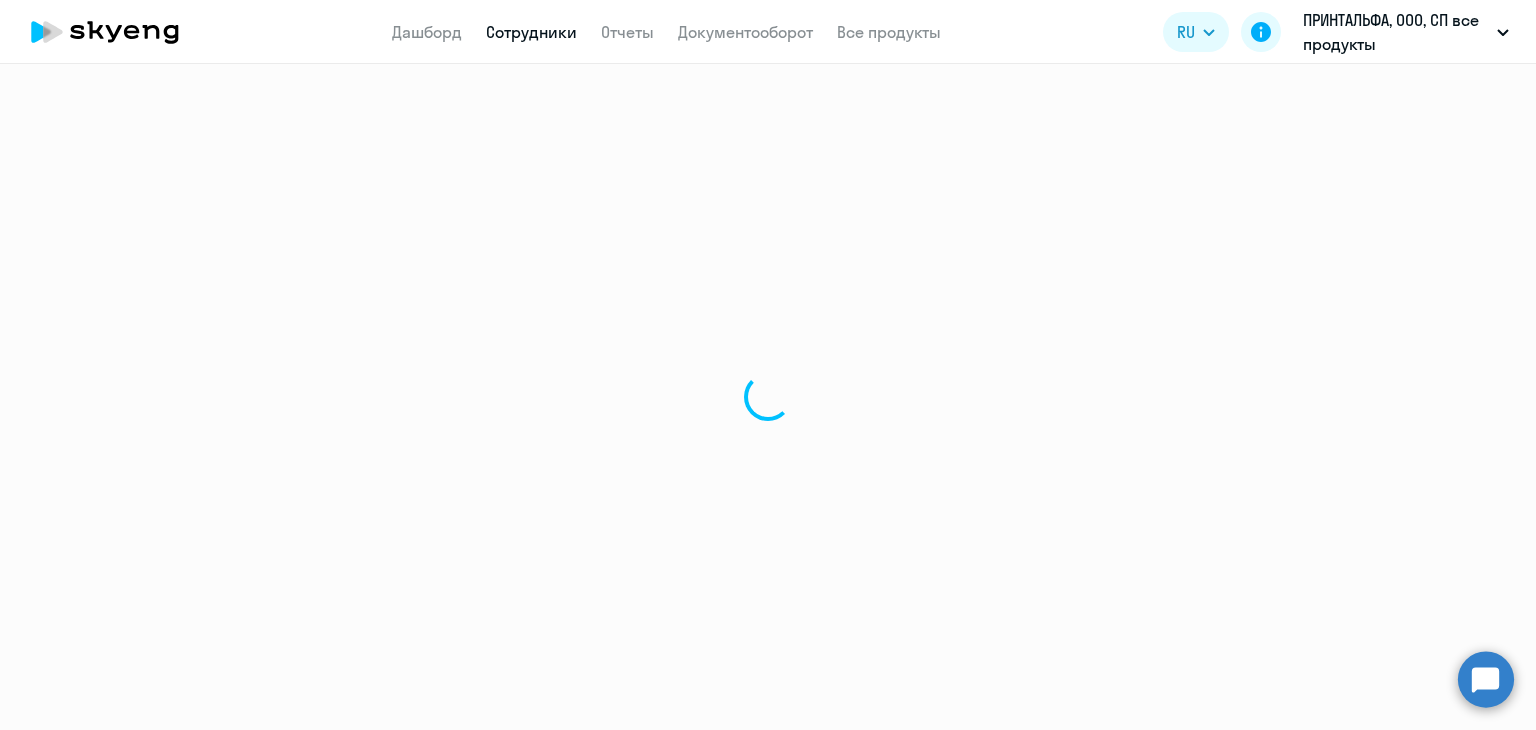 select on "30" 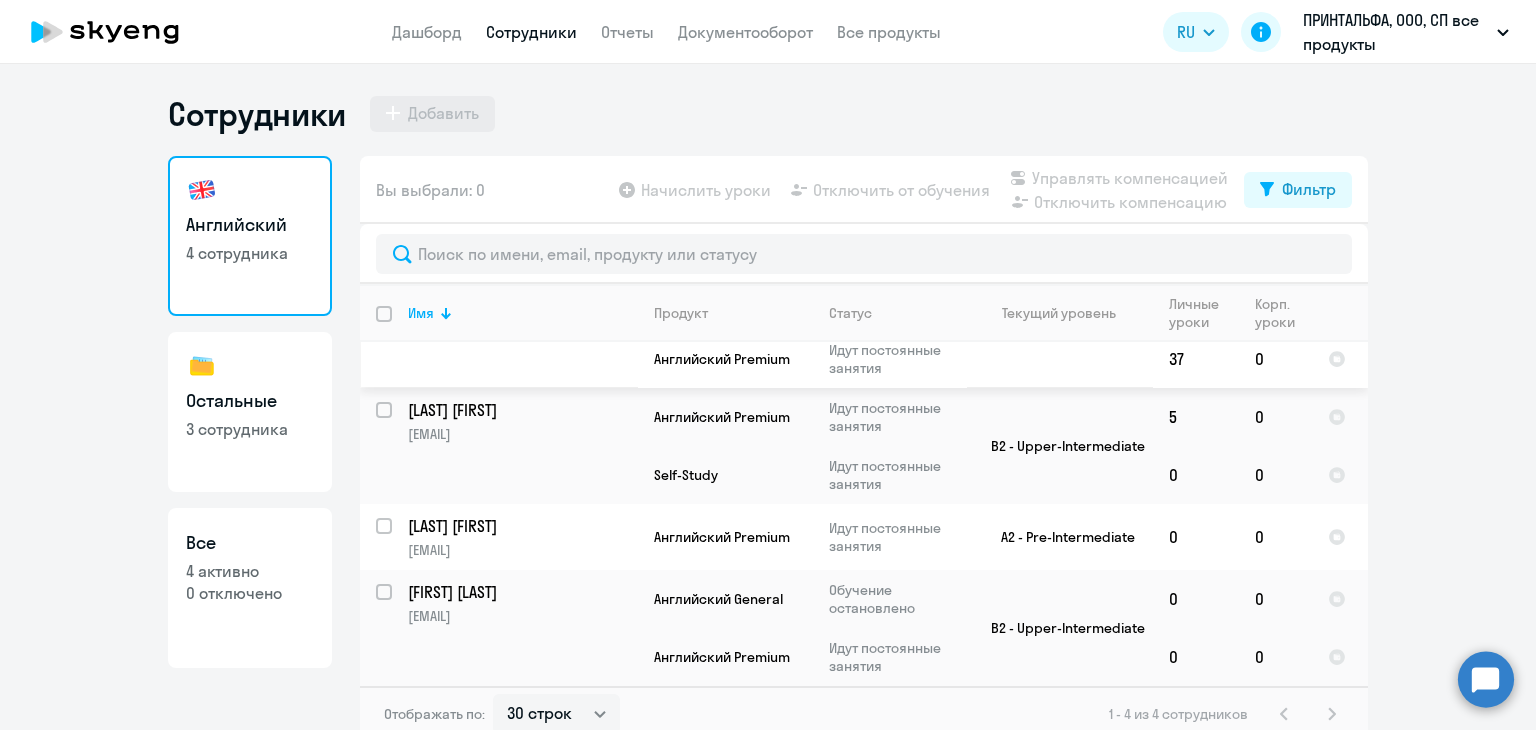 scroll, scrollTop: 0, scrollLeft: 0, axis: both 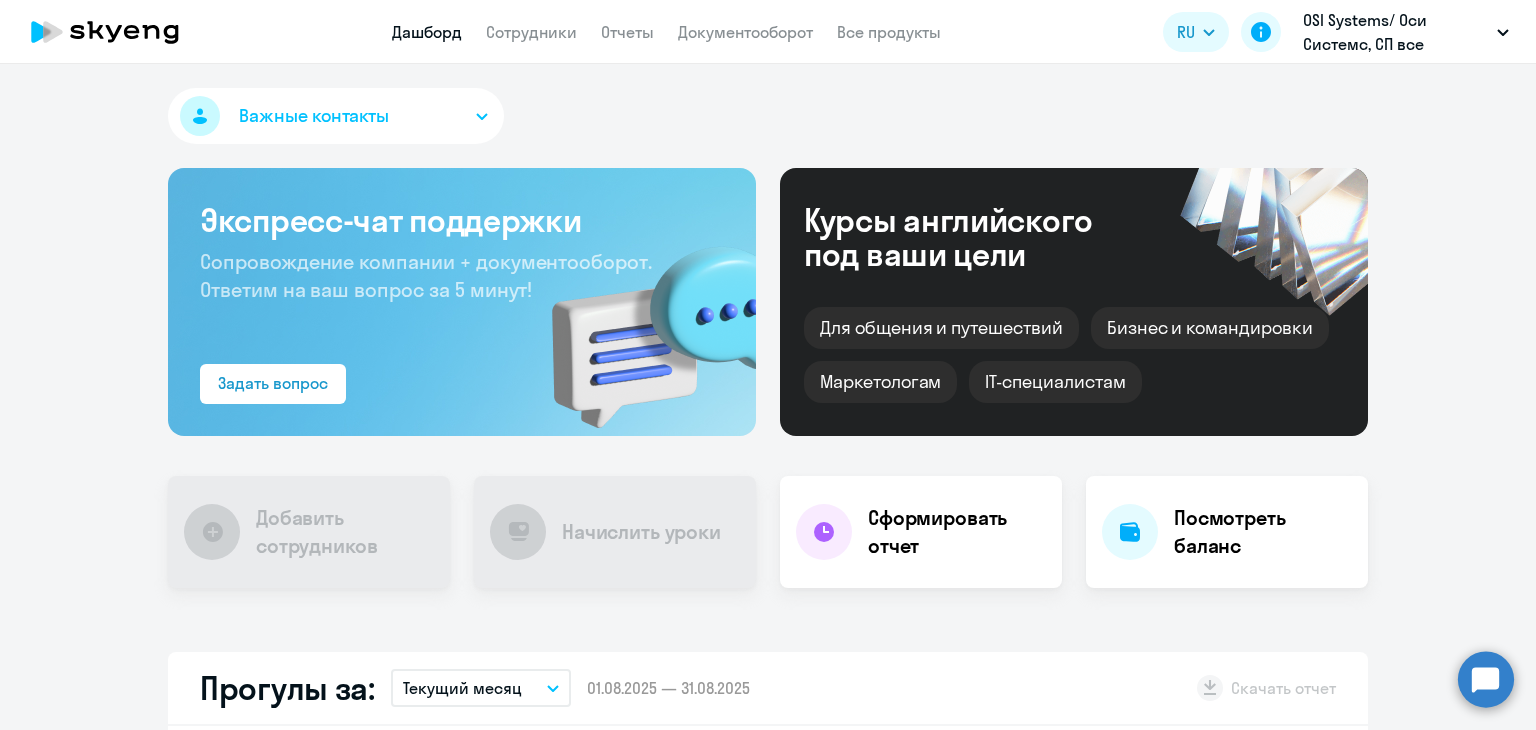 click on "Сотрудники" at bounding box center (531, 32) 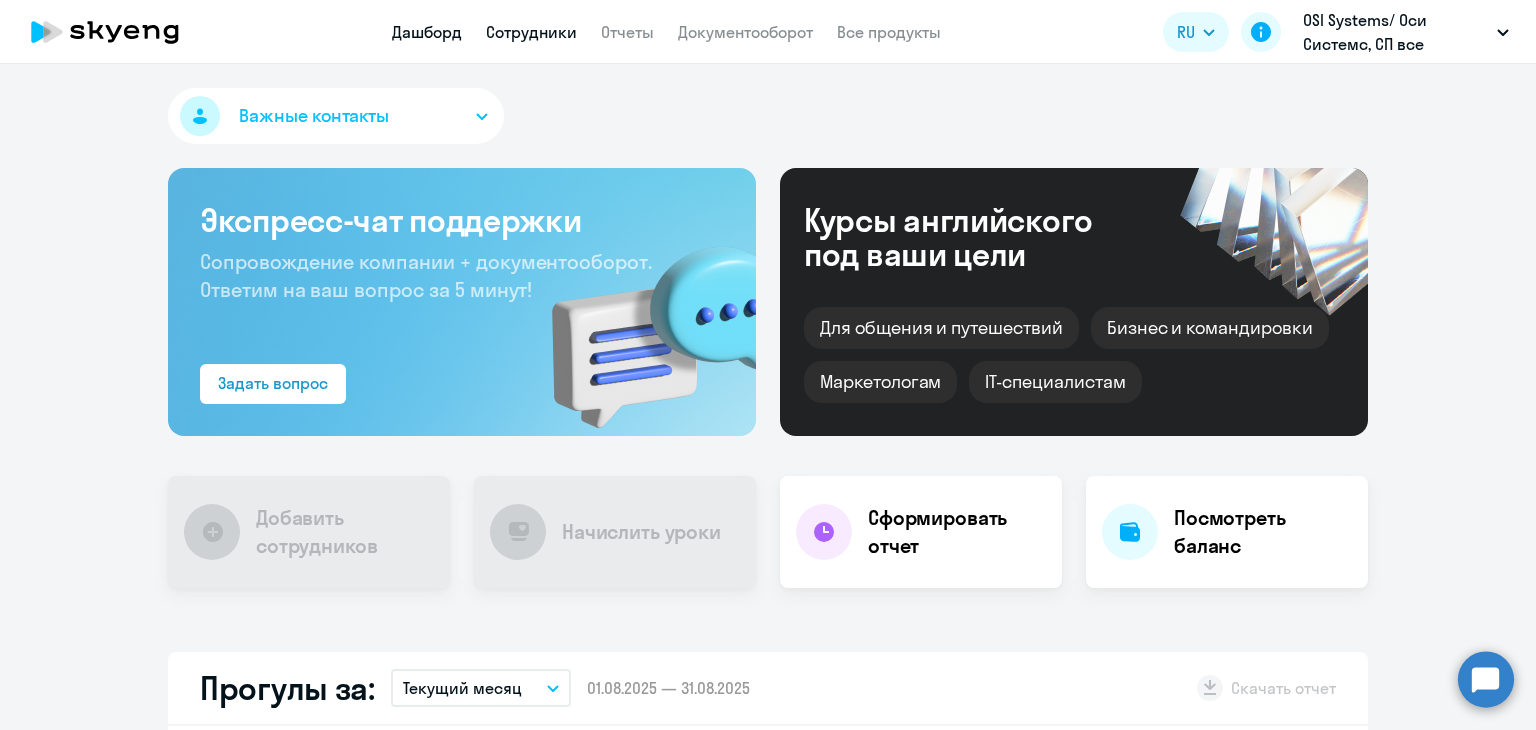 click on "Сотрудники" at bounding box center [531, 32] 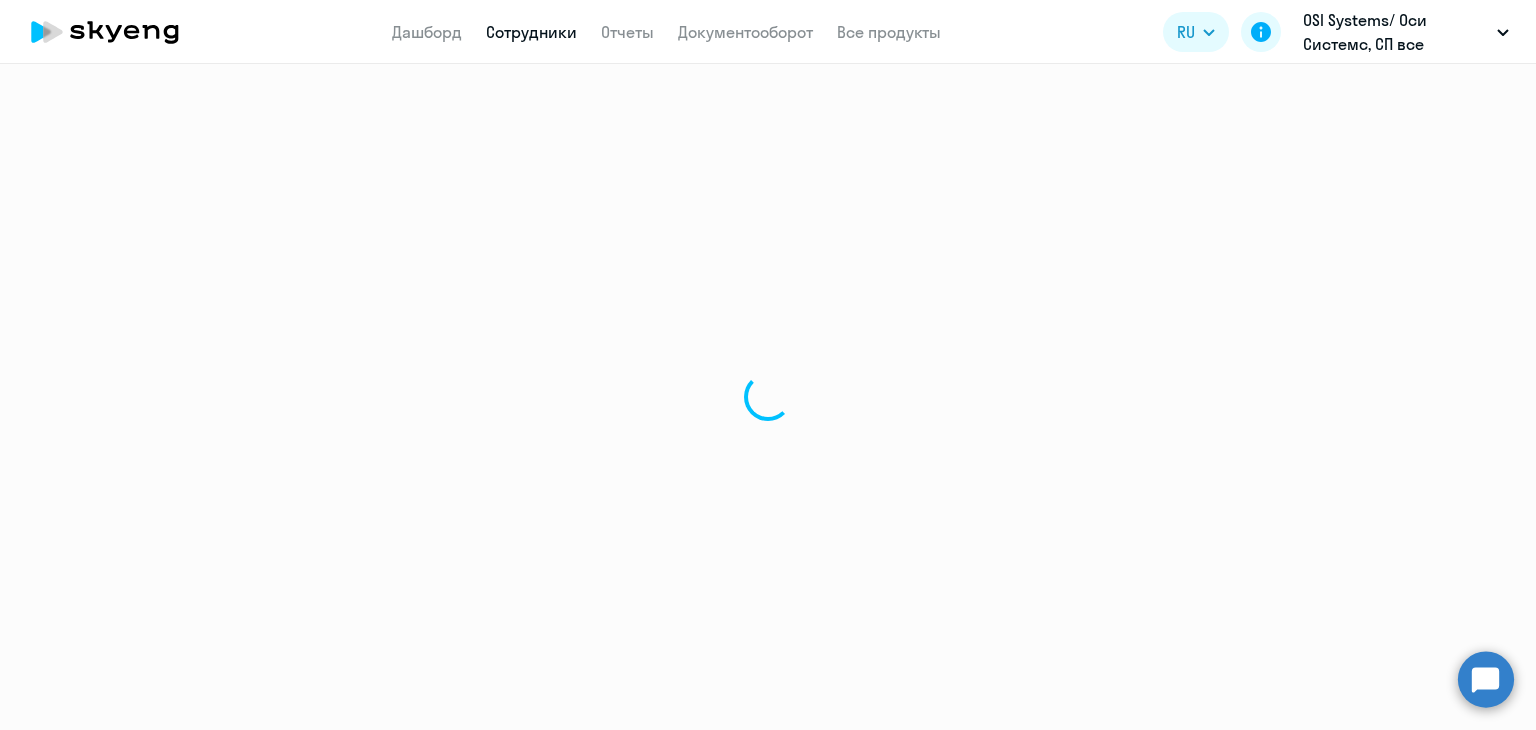 select on "30" 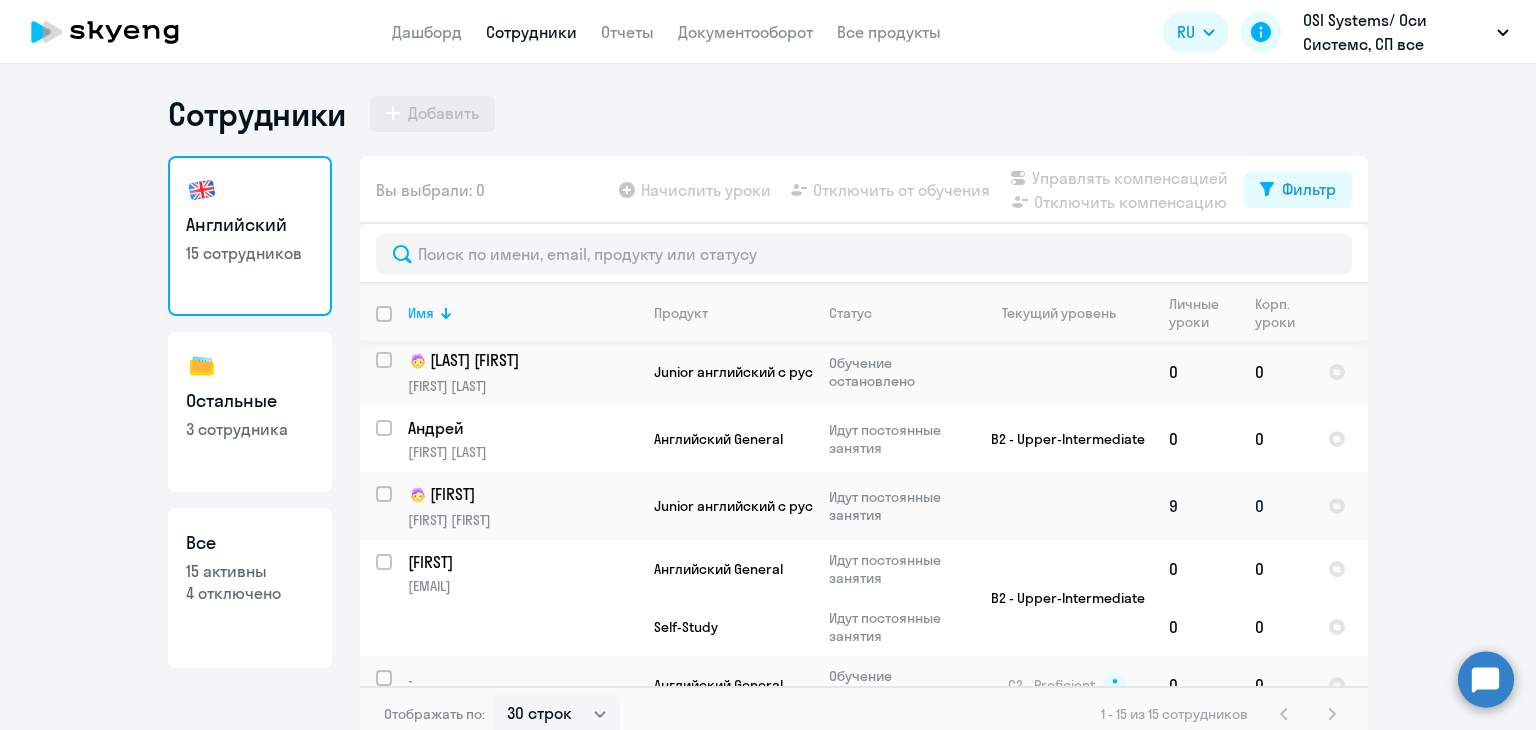 scroll, scrollTop: 1000, scrollLeft: 0, axis: vertical 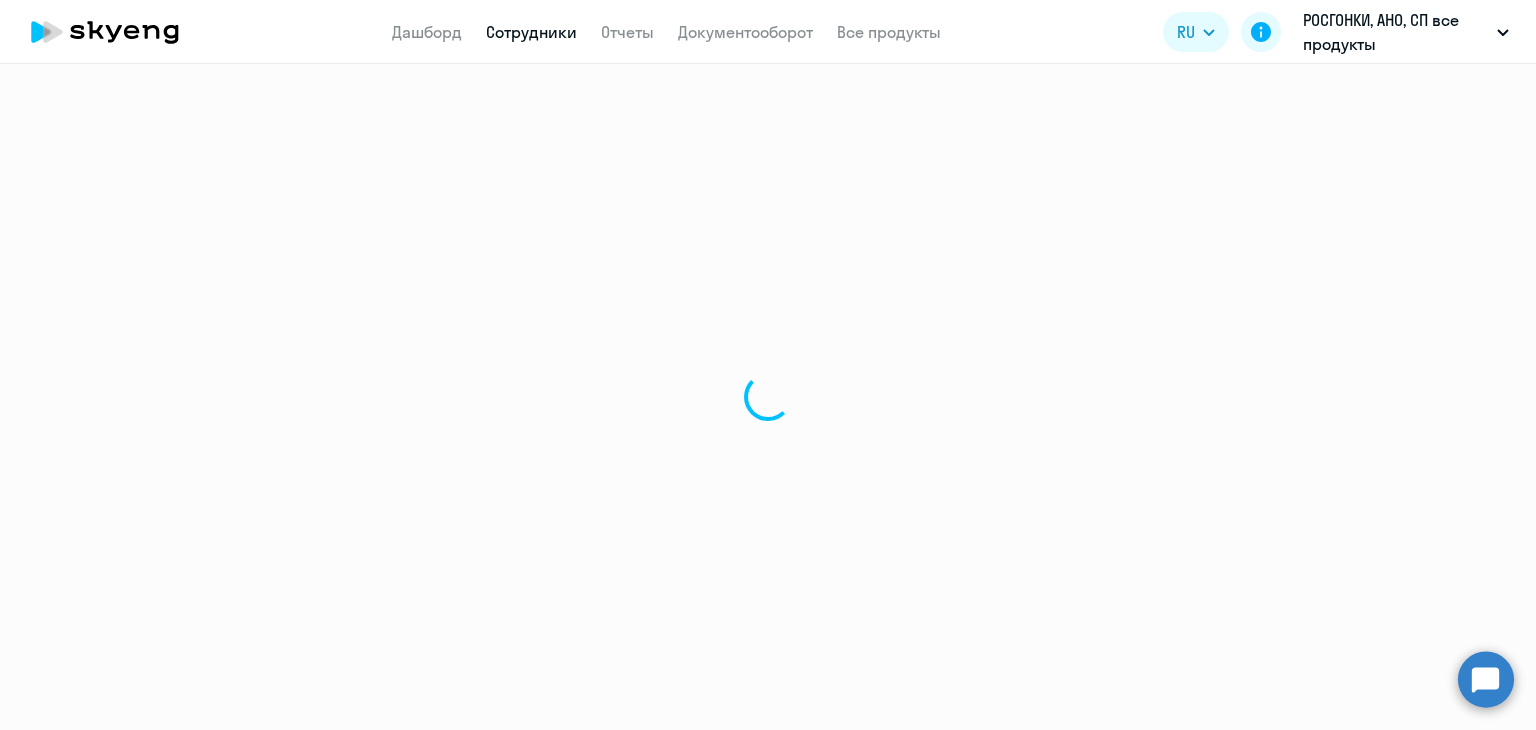 select on "30" 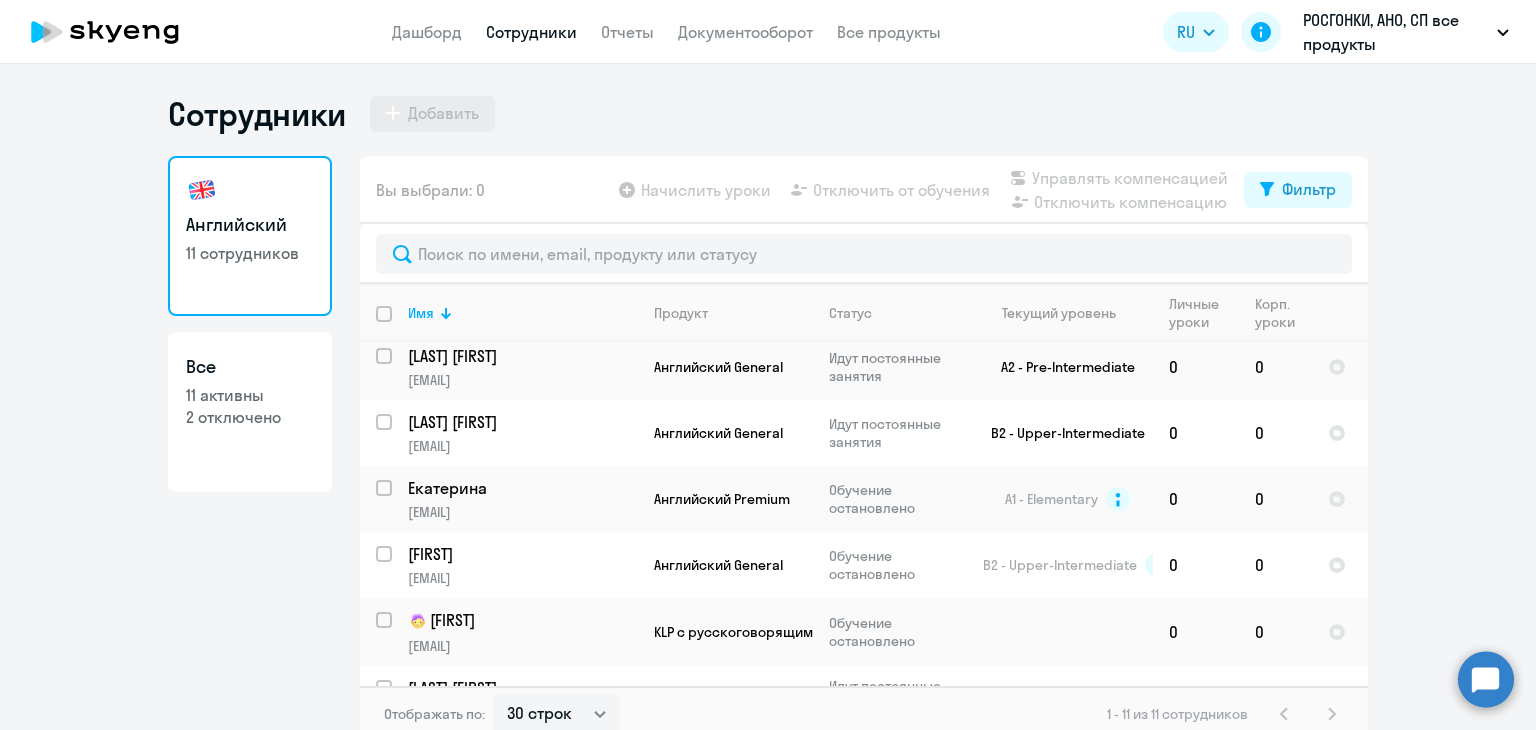 scroll, scrollTop: 491, scrollLeft: 0, axis: vertical 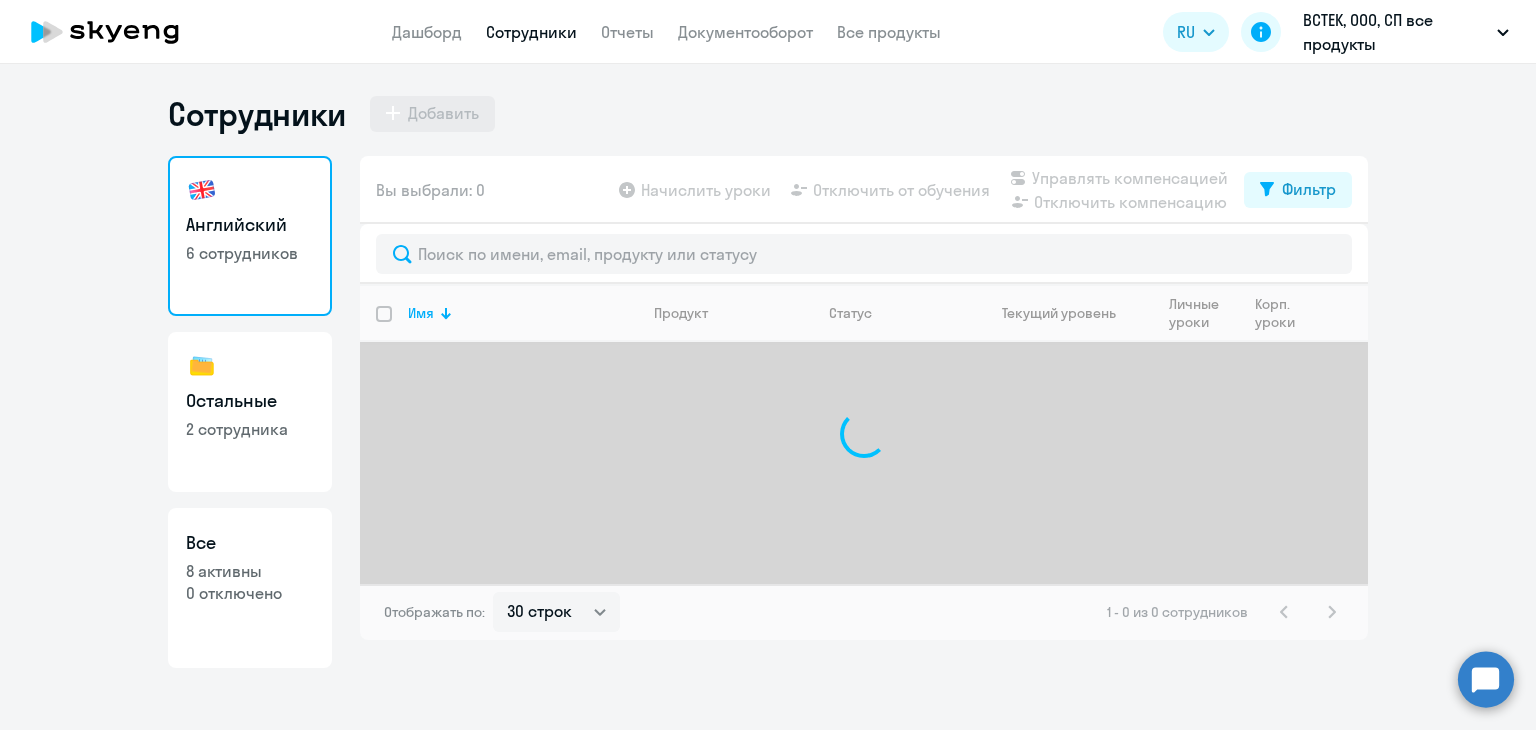 select on "30" 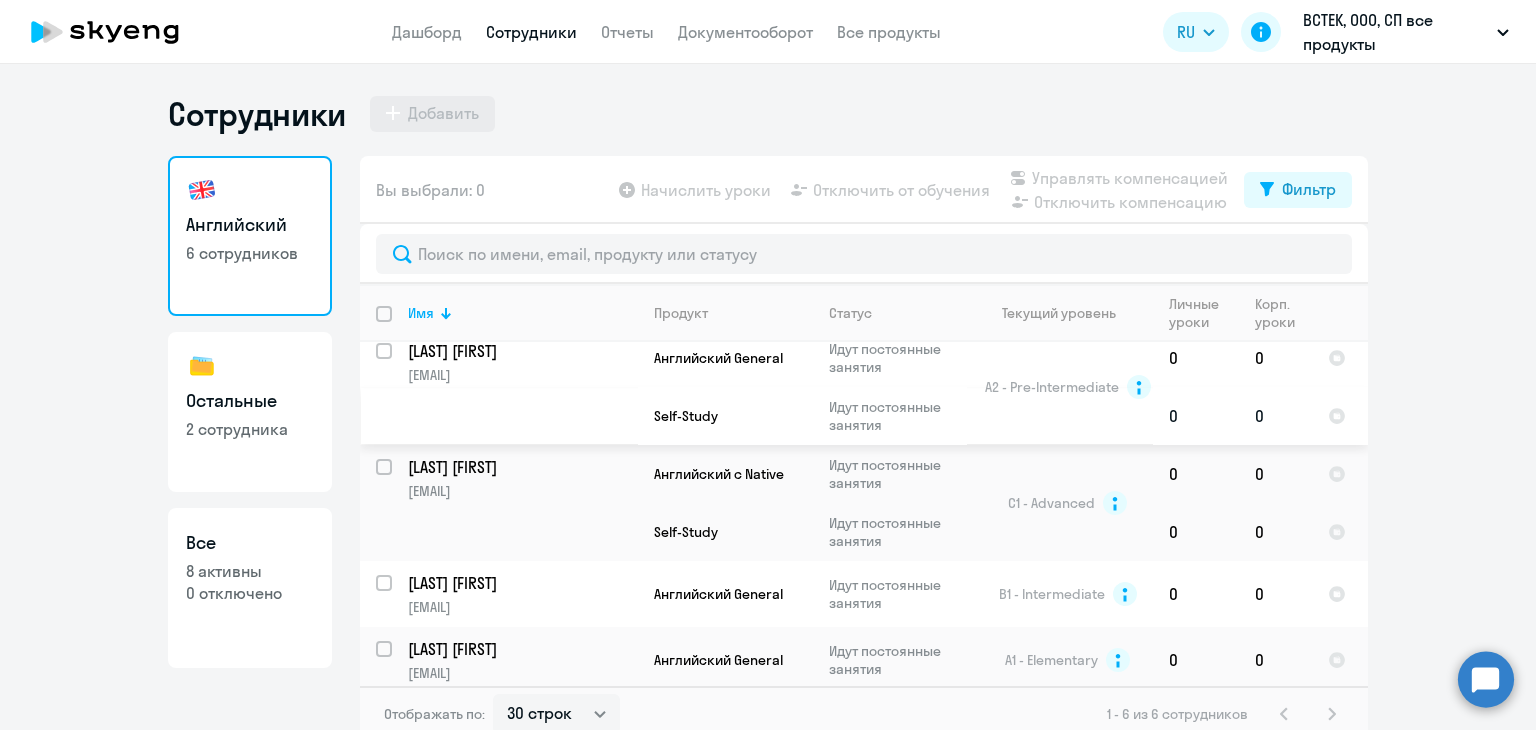 scroll, scrollTop: 157, scrollLeft: 0, axis: vertical 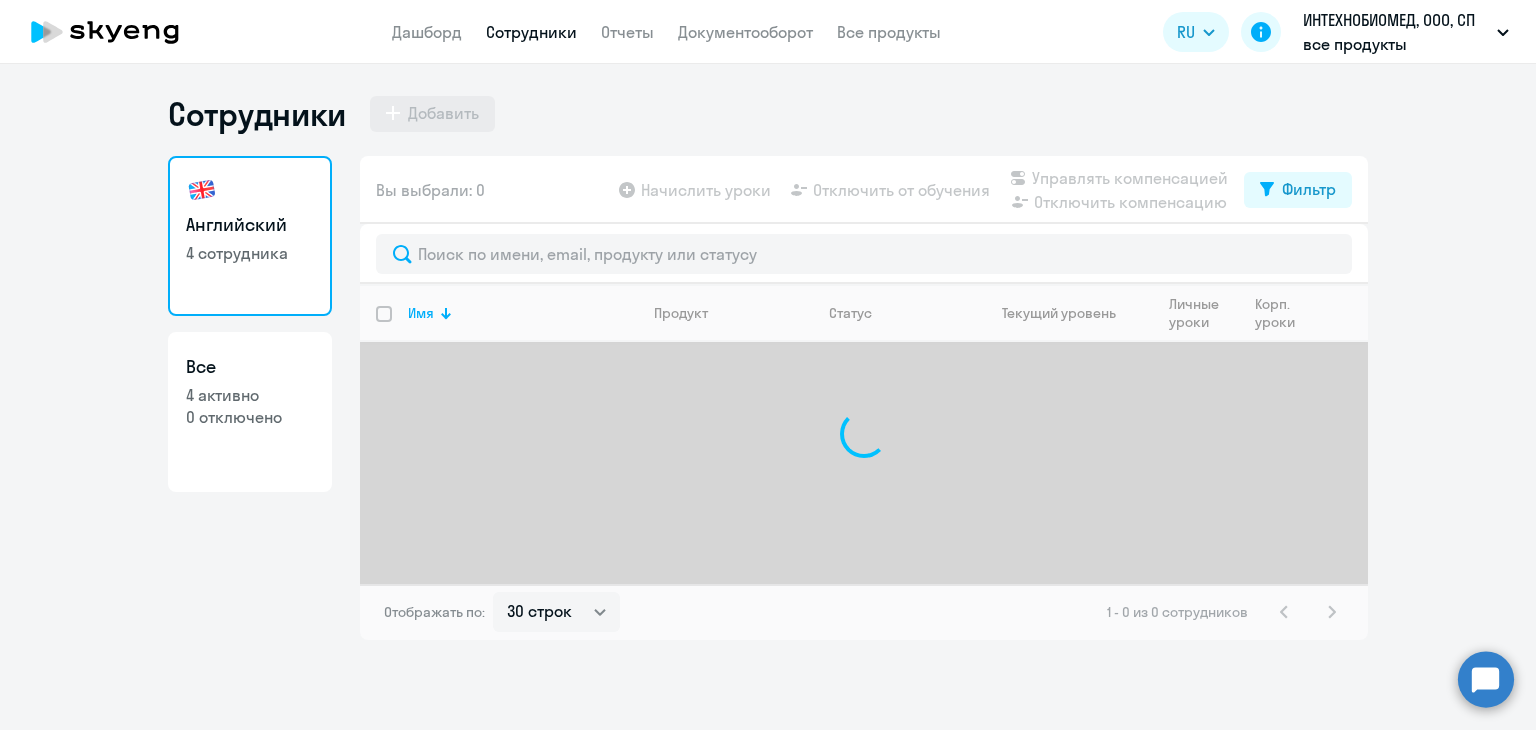 select on "30" 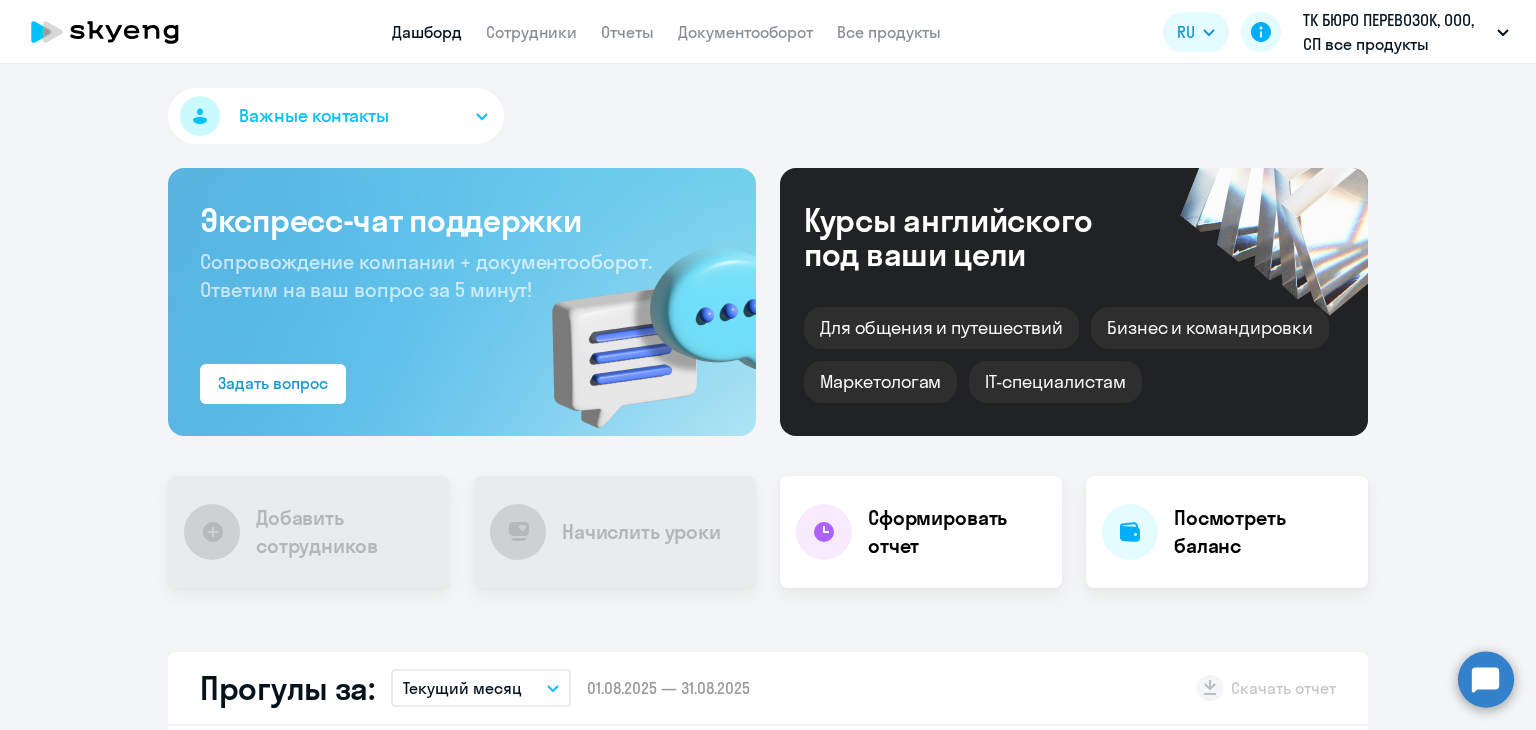 select on "30" 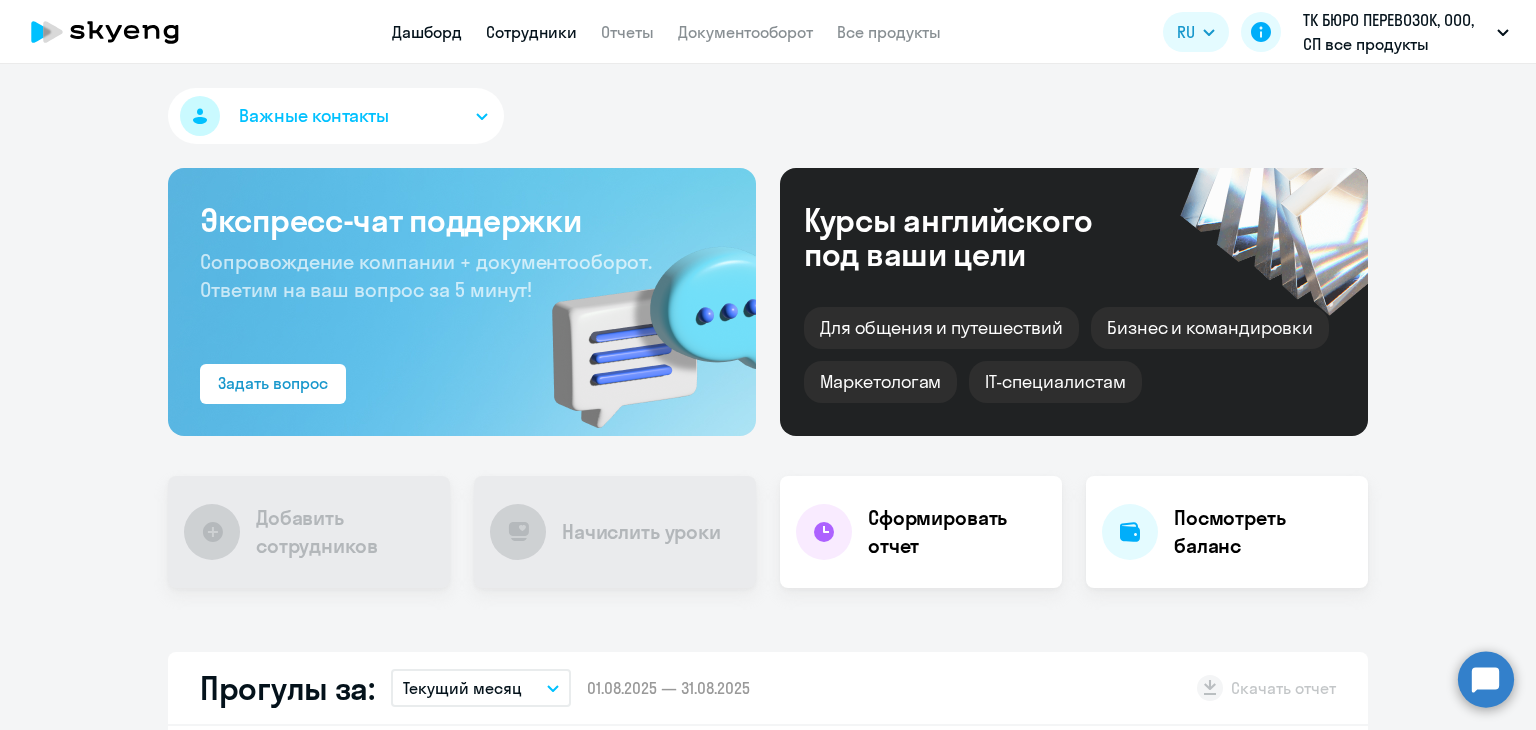 select on "30" 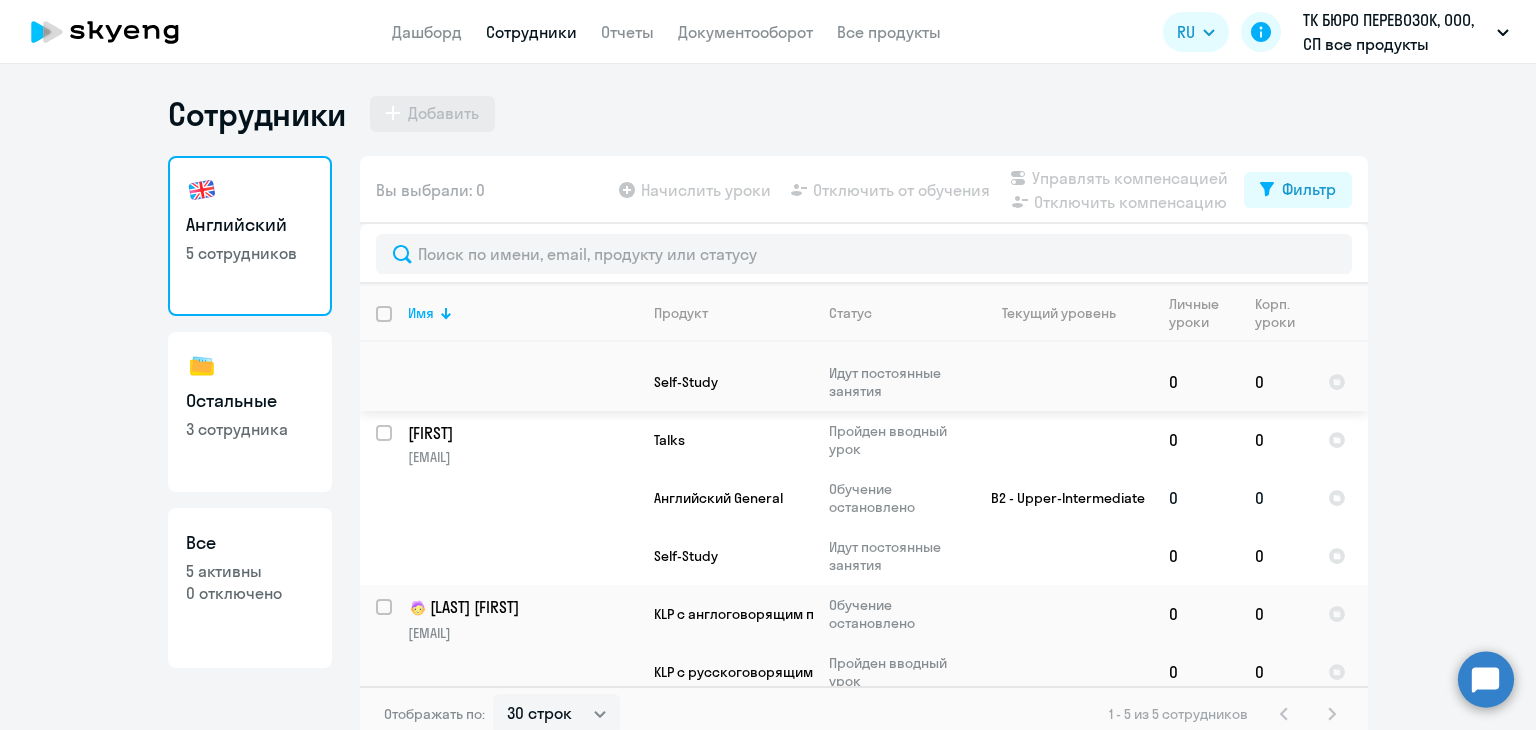 scroll, scrollTop: 428, scrollLeft: 0, axis: vertical 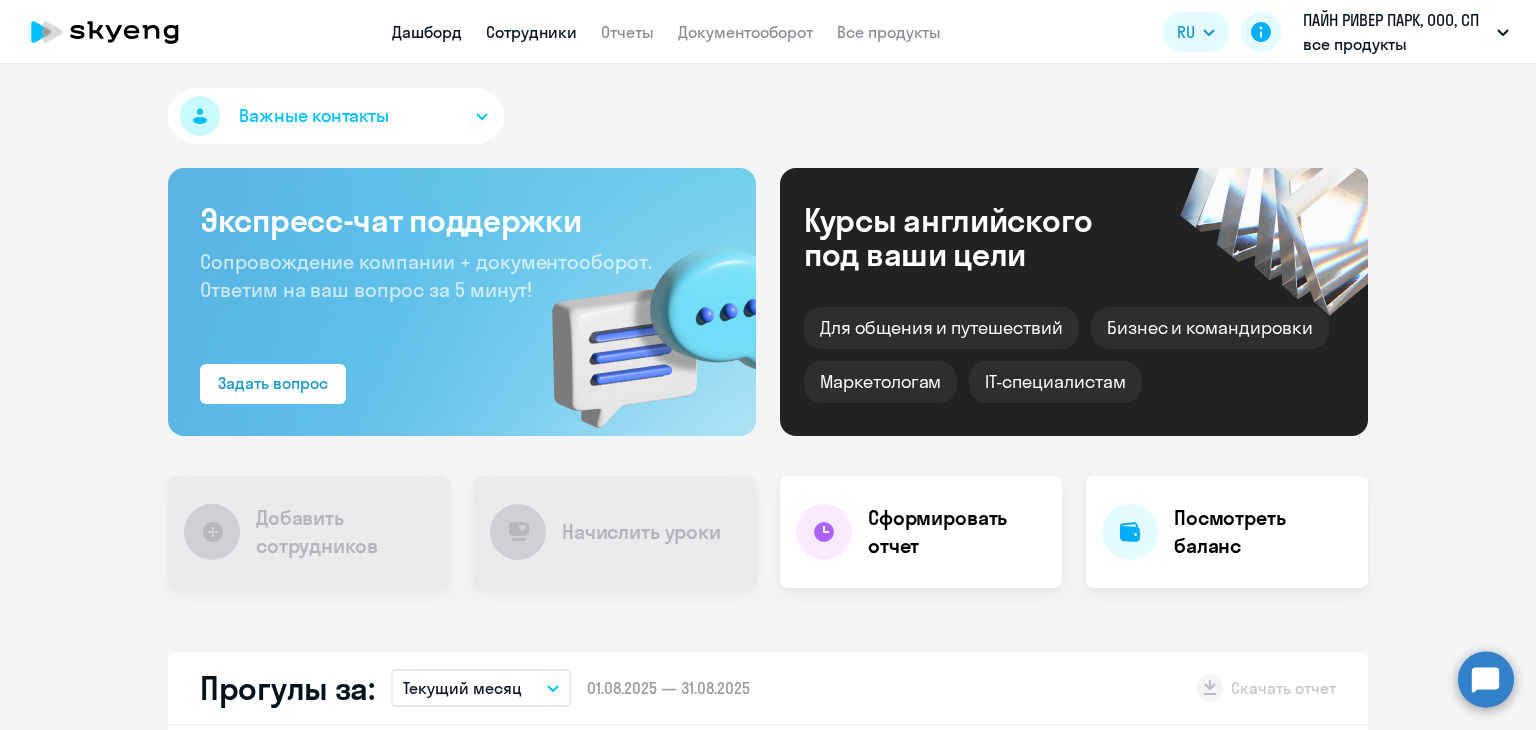 click on "Сотрудники" at bounding box center (531, 32) 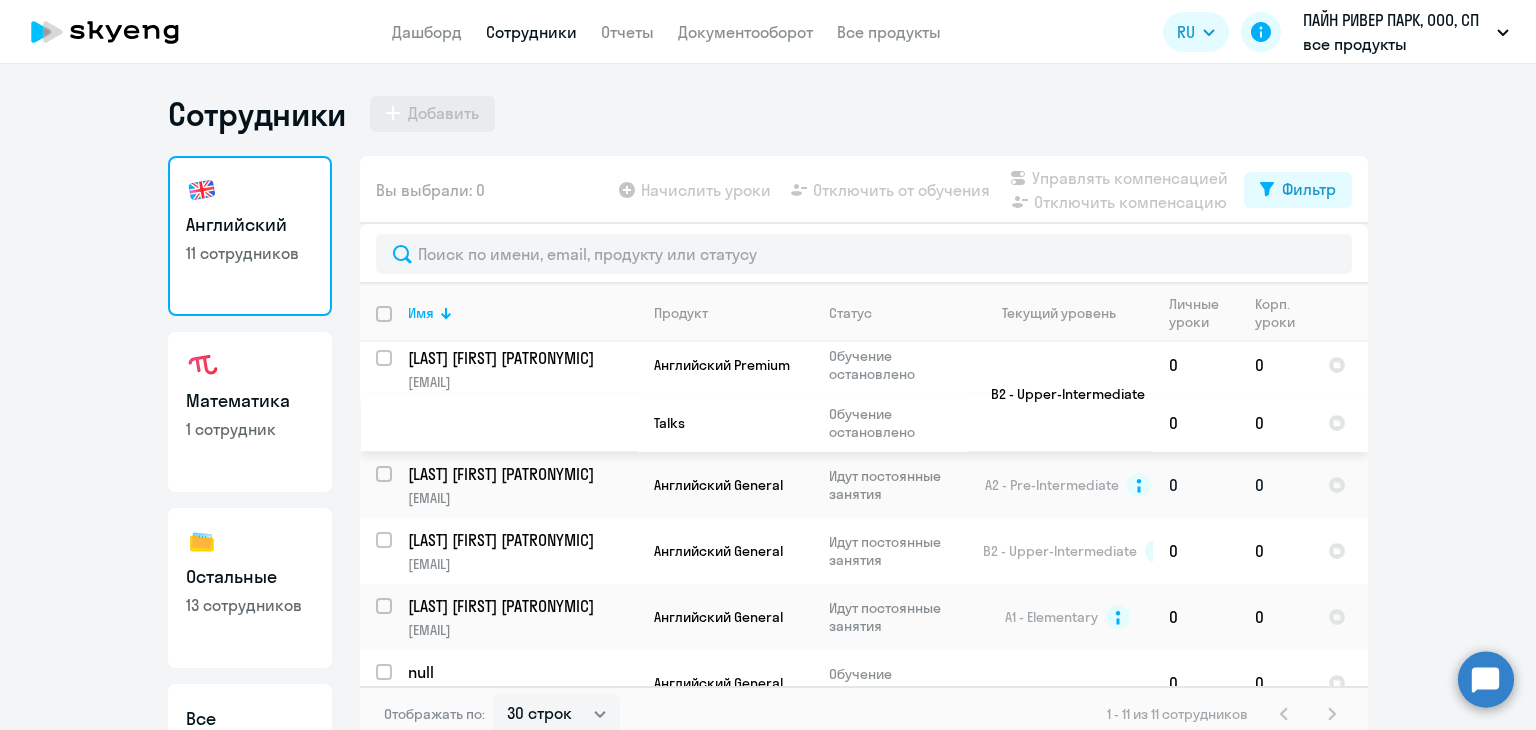 scroll, scrollTop: 441, scrollLeft: 0, axis: vertical 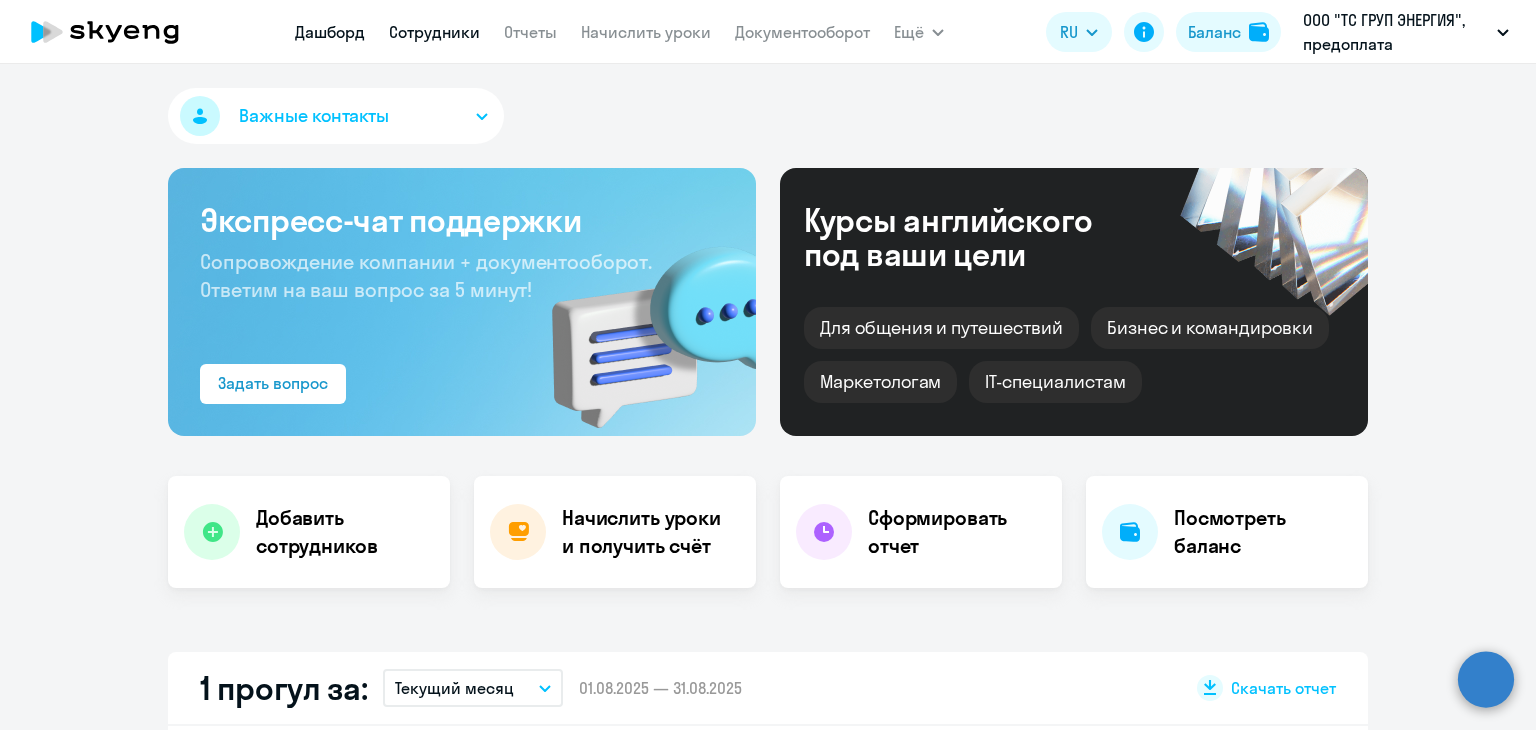click on "Сотрудники" at bounding box center (434, 32) 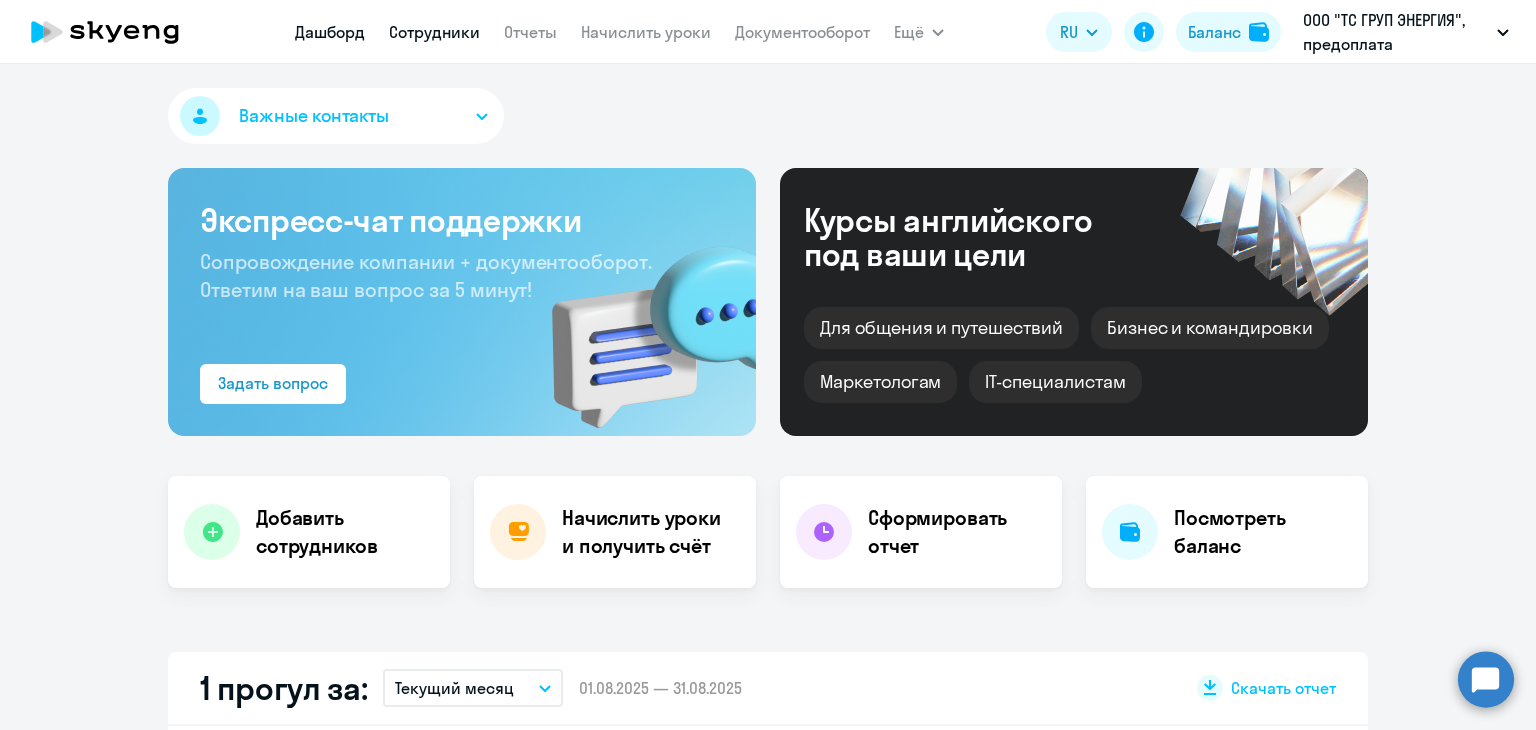 select on "30" 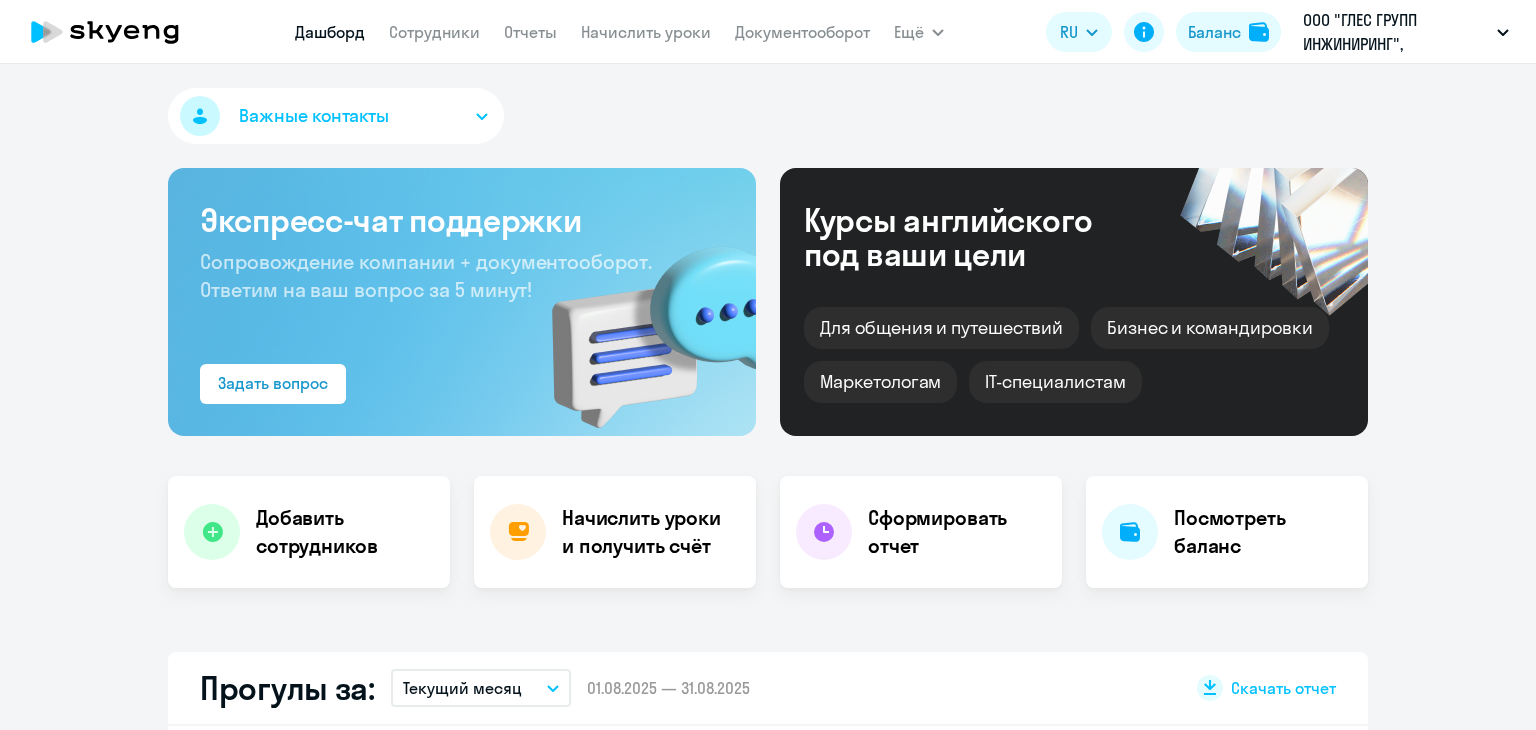 scroll, scrollTop: 0, scrollLeft: 0, axis: both 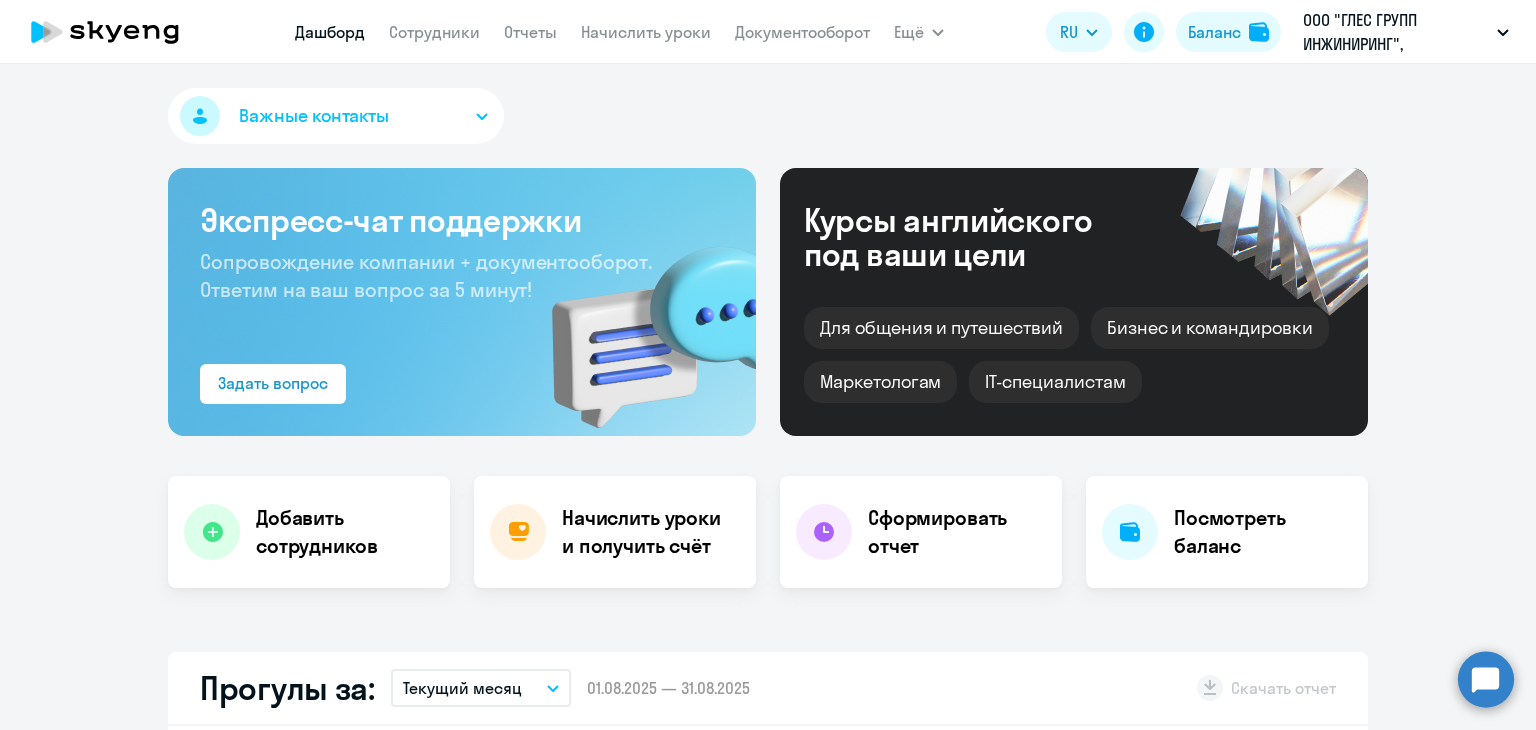 click on "Дашборд
Сотрудники
Отчеты
Начислить уроки
Документооборот" 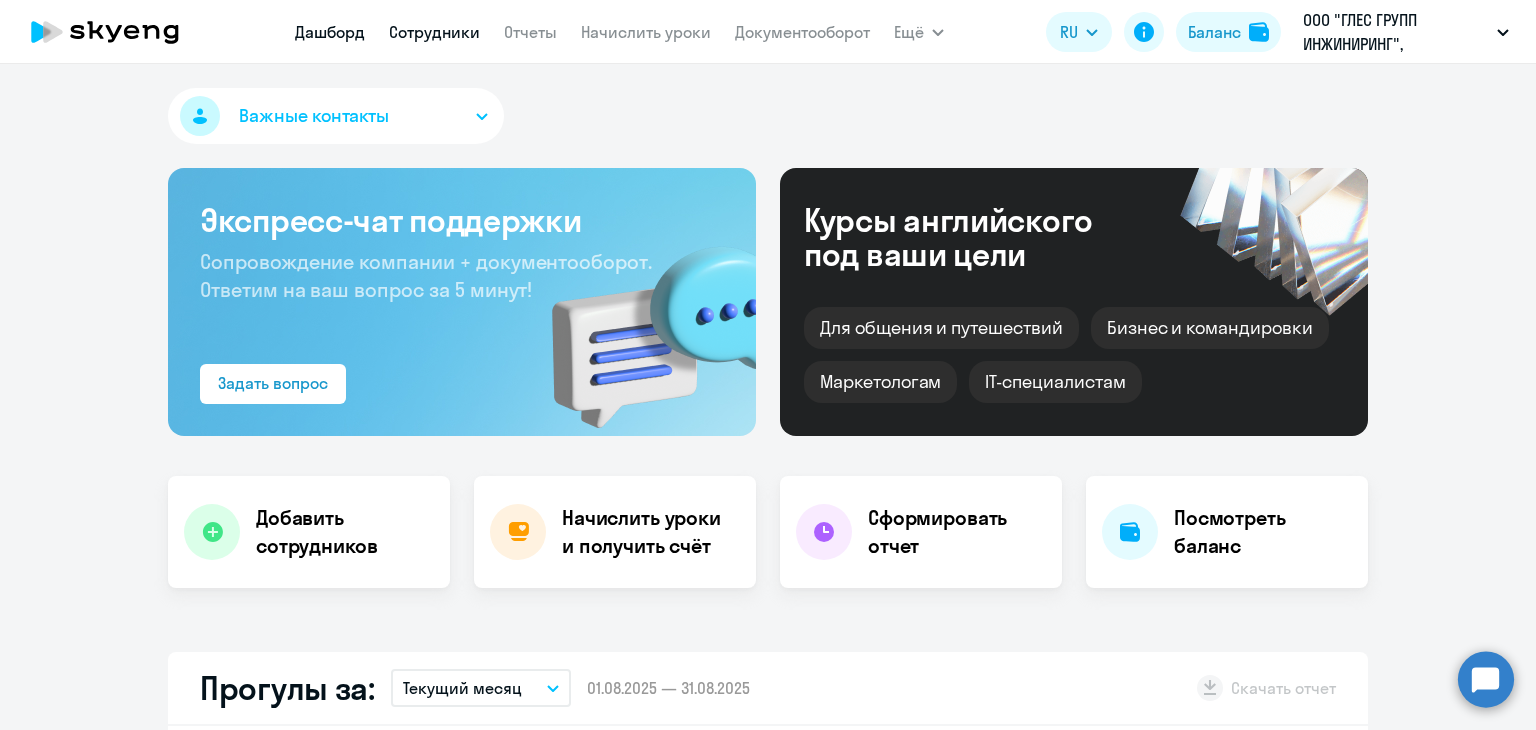 click on "Сотрудники" at bounding box center [434, 32] 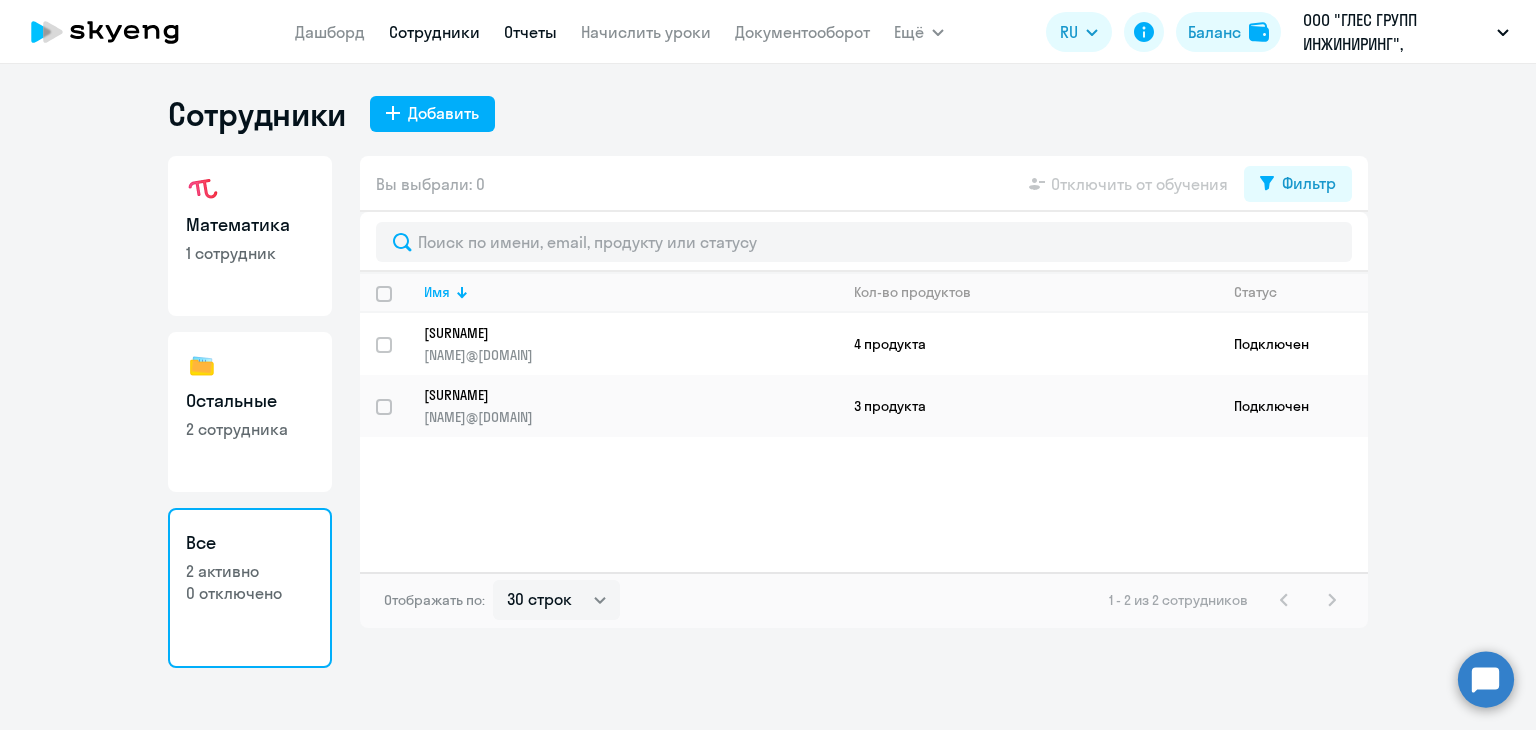 click on "Отчеты" at bounding box center [530, 32] 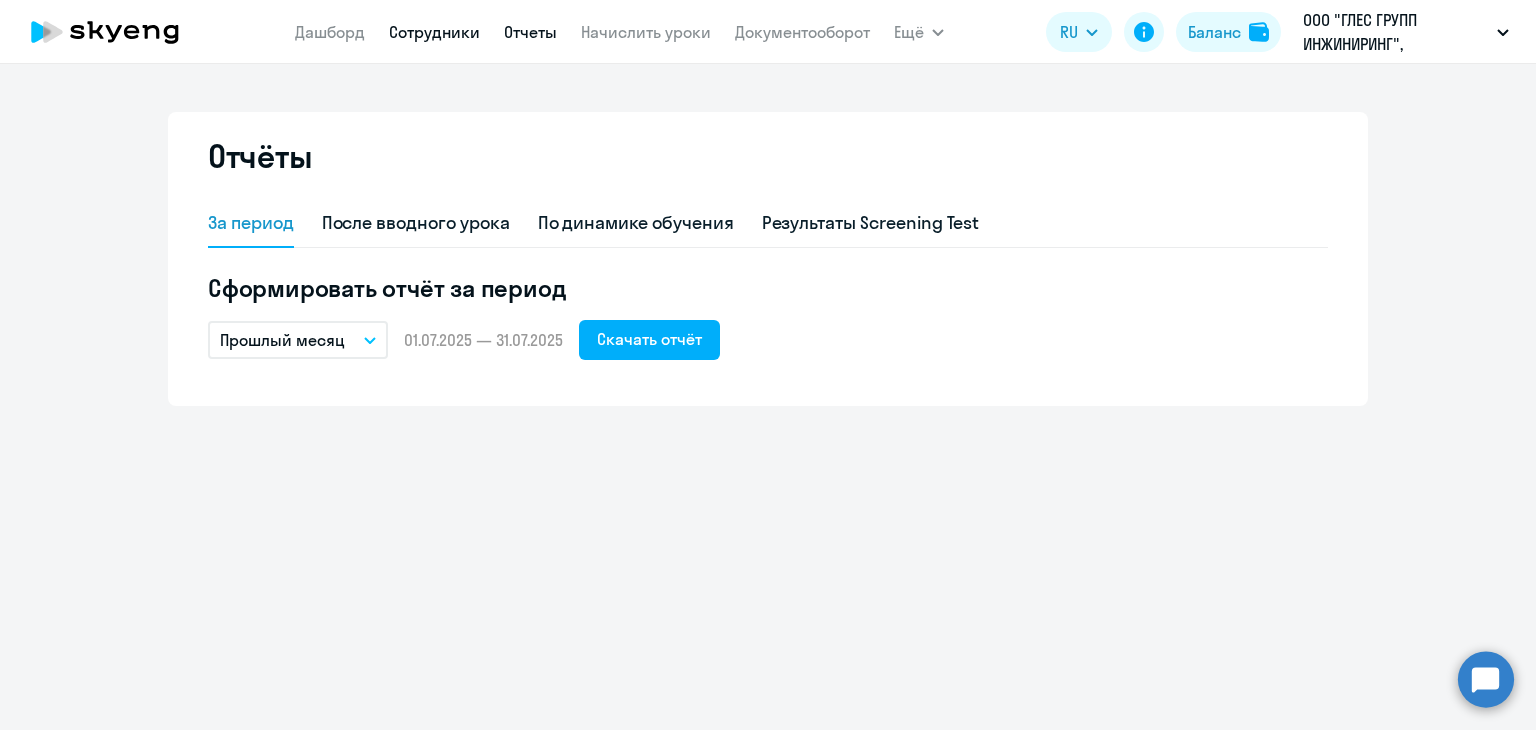 click on "Сотрудники" at bounding box center (434, 32) 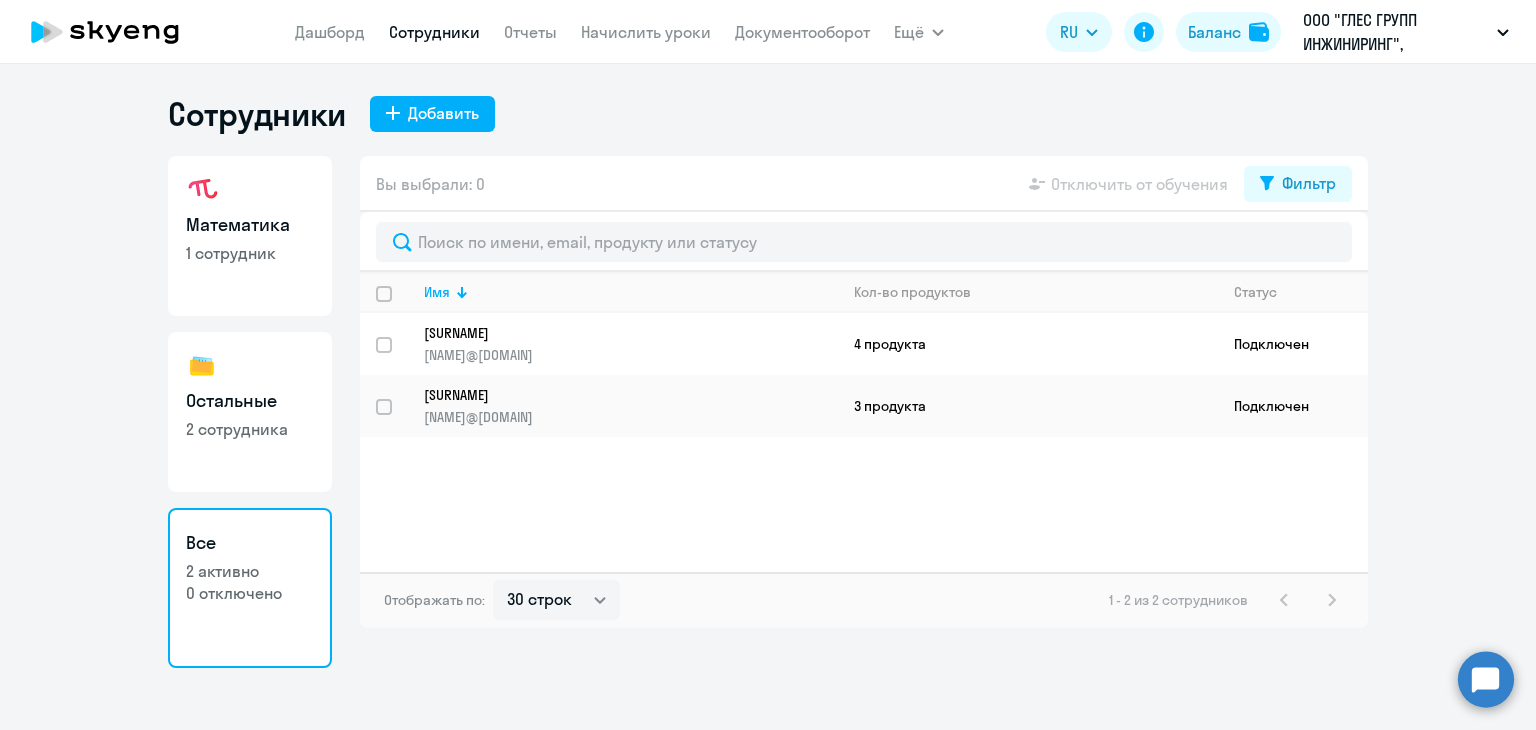 click on "Математика" 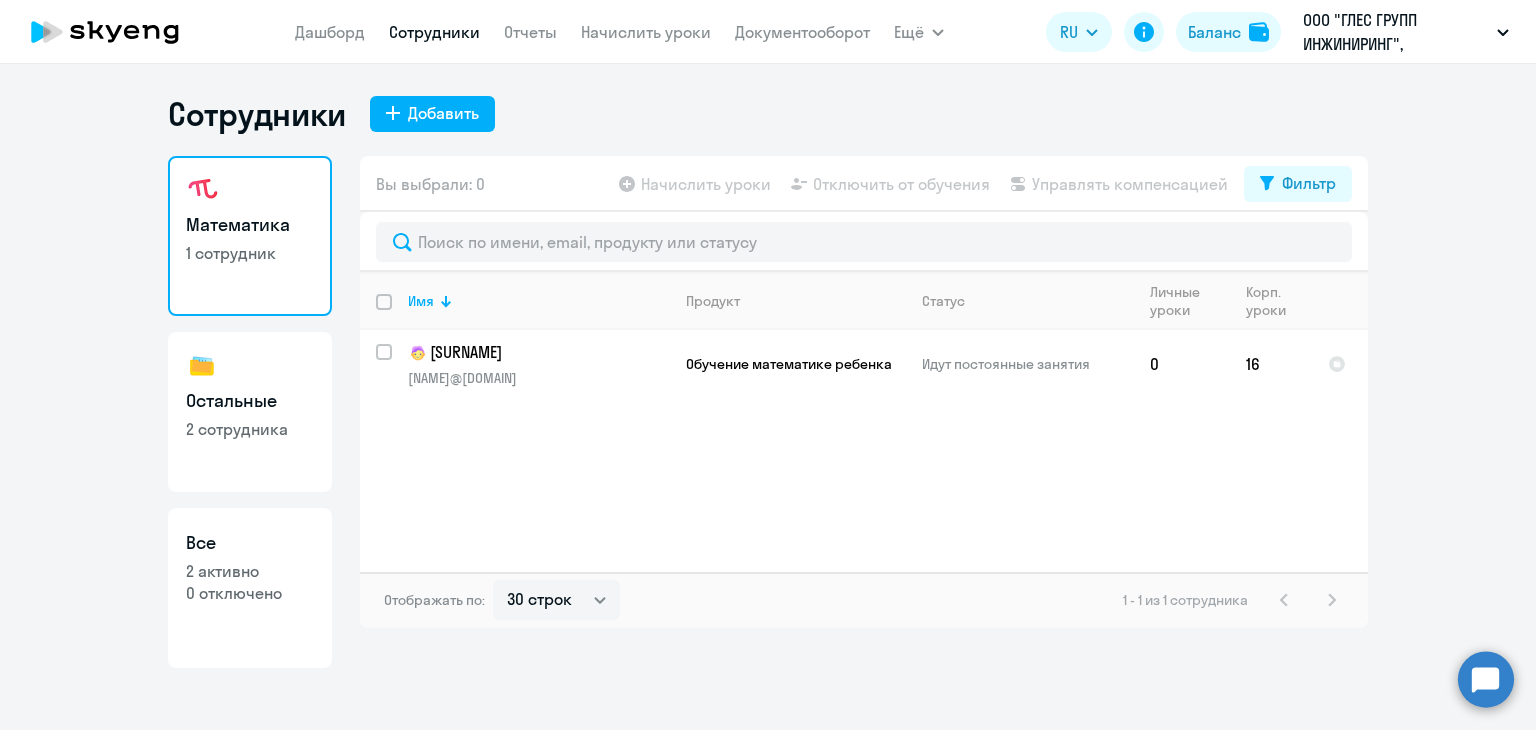 click on "Остальные" 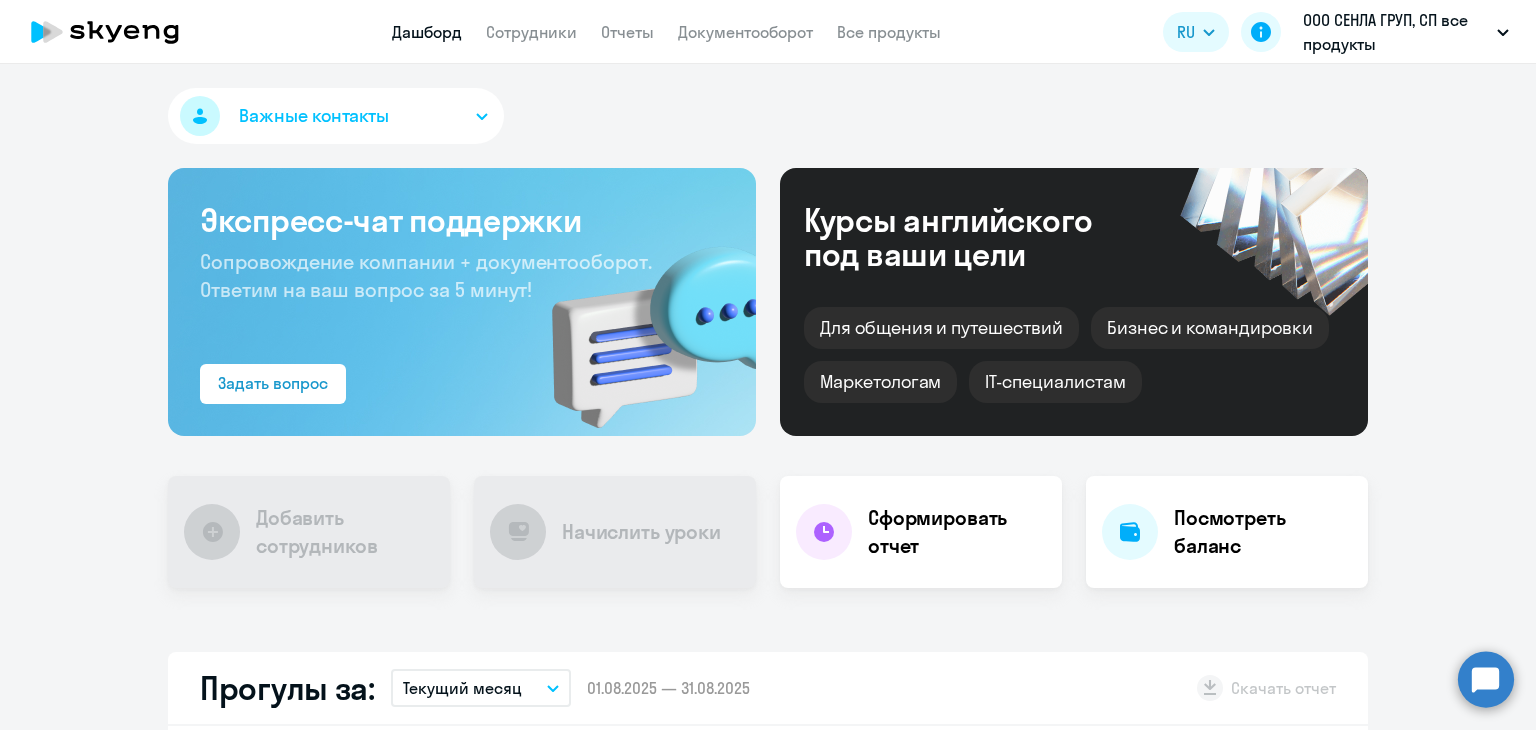 click on "Сотрудники" at bounding box center (531, 32) 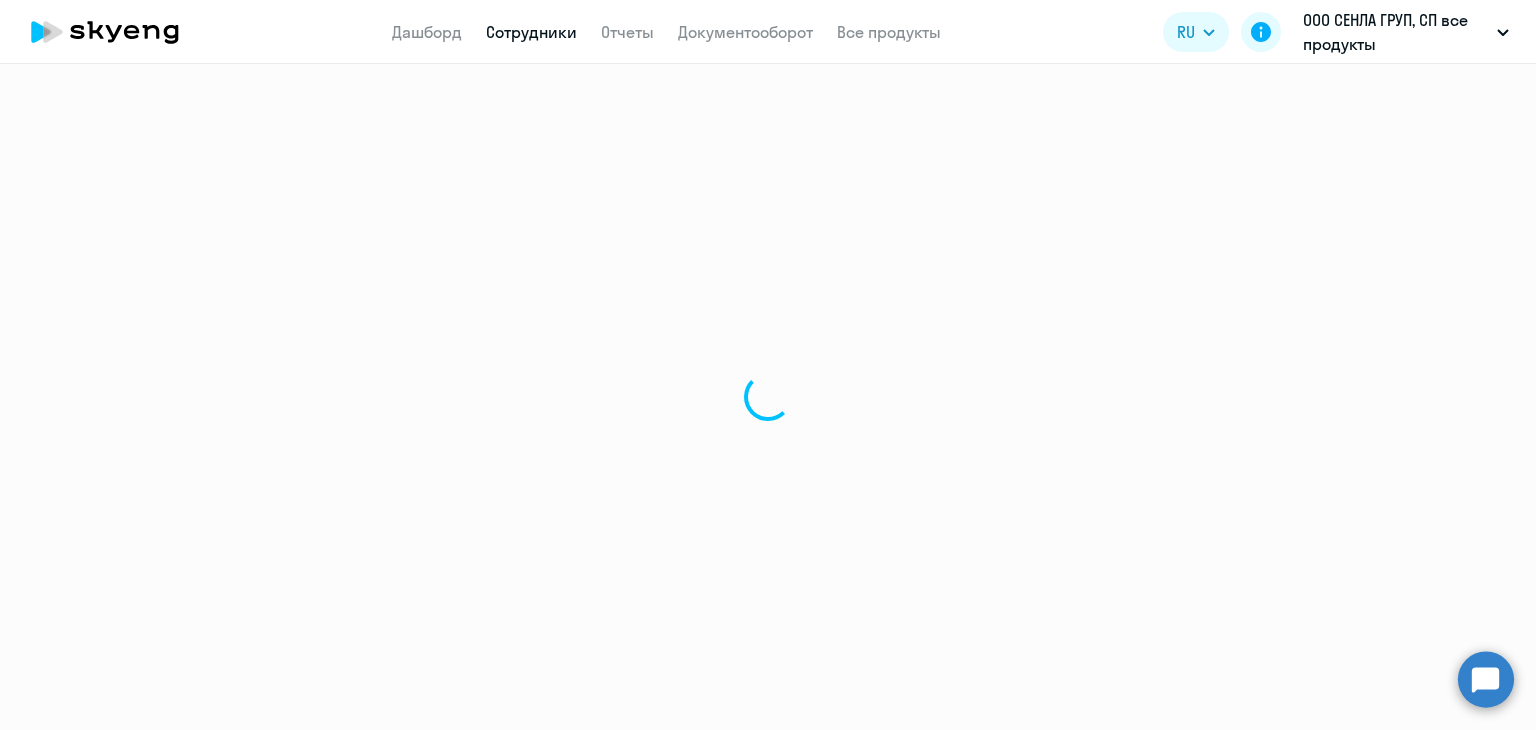 select on "30" 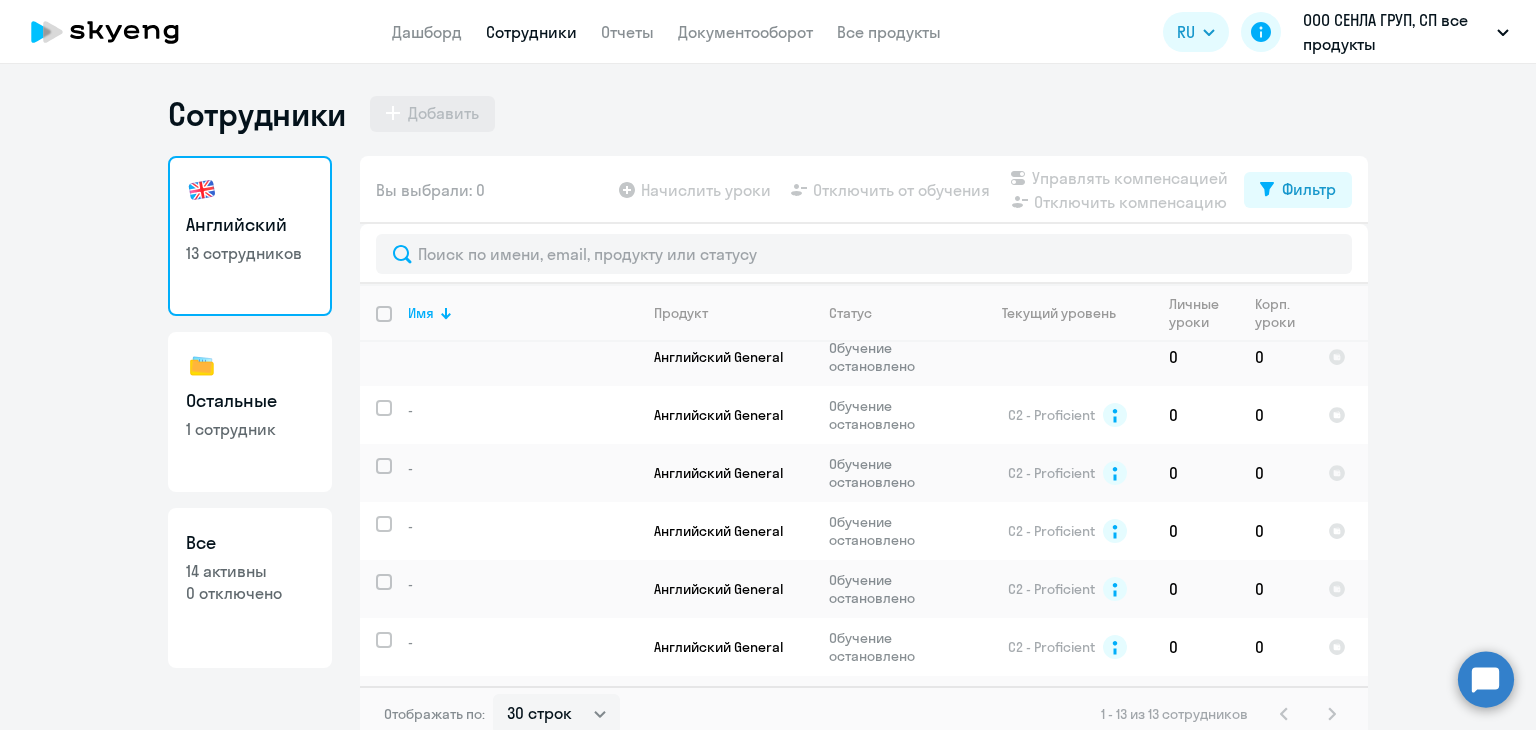 scroll, scrollTop: 517, scrollLeft: 0, axis: vertical 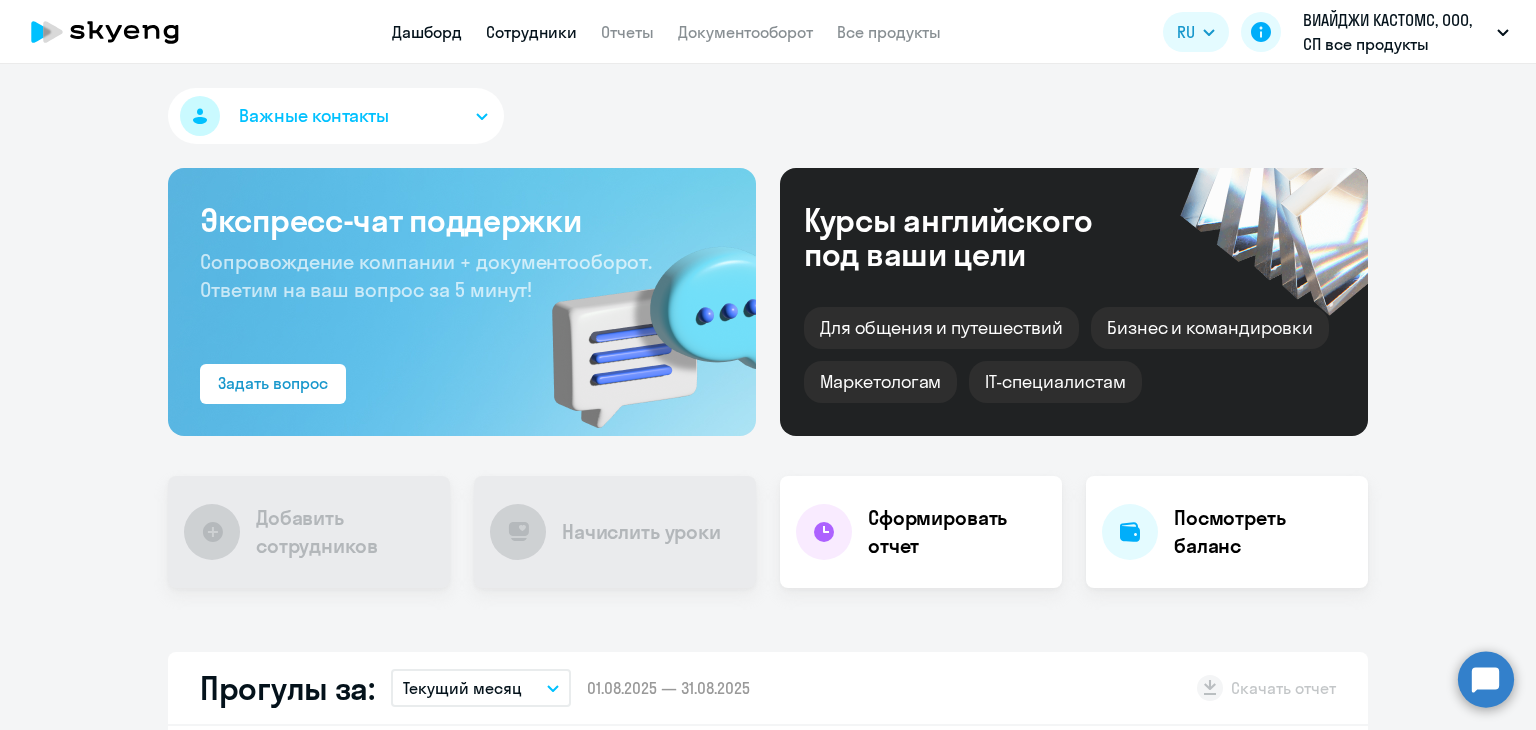 click on "Сотрудники" at bounding box center [531, 32] 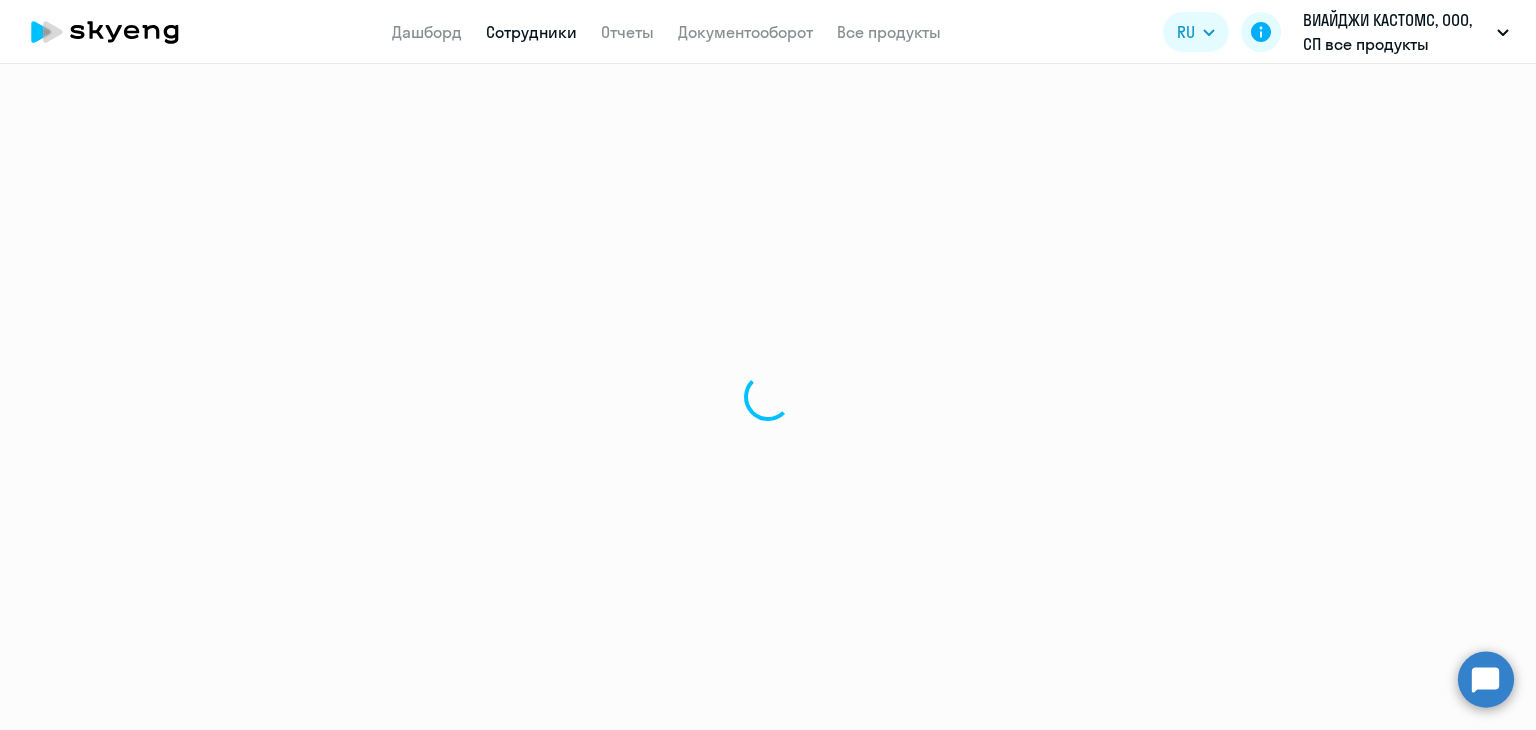 select on "30" 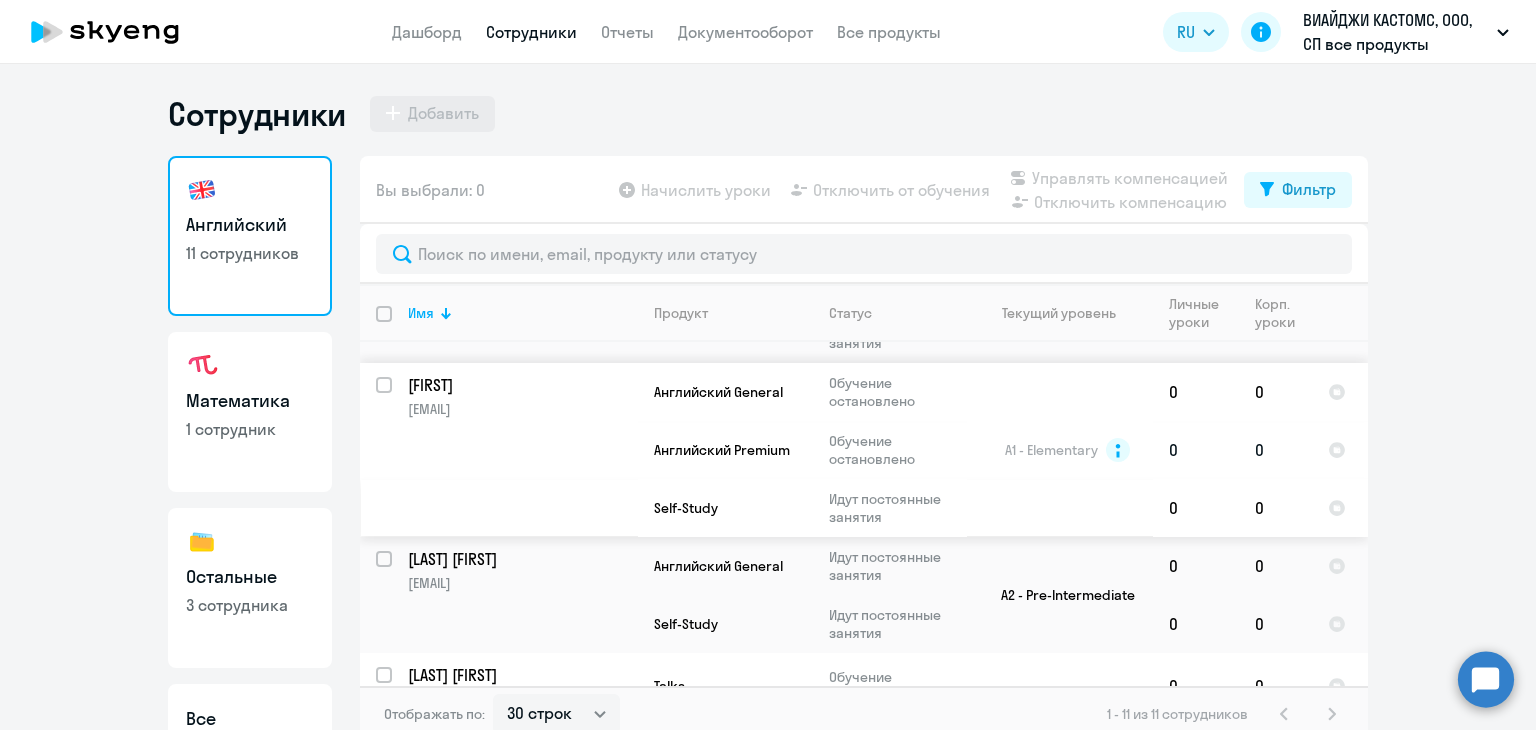 scroll, scrollTop: 60, scrollLeft: 0, axis: vertical 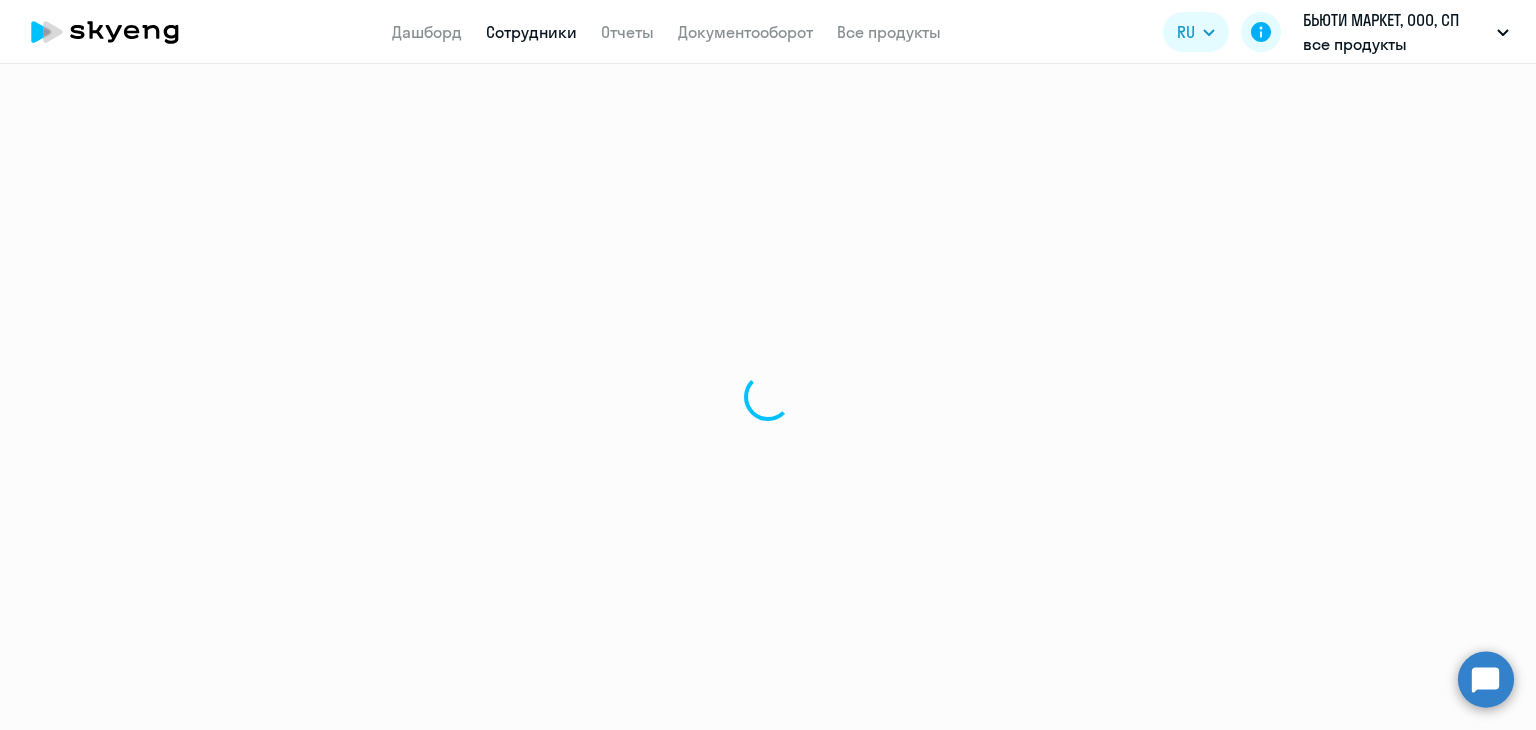 select on "30" 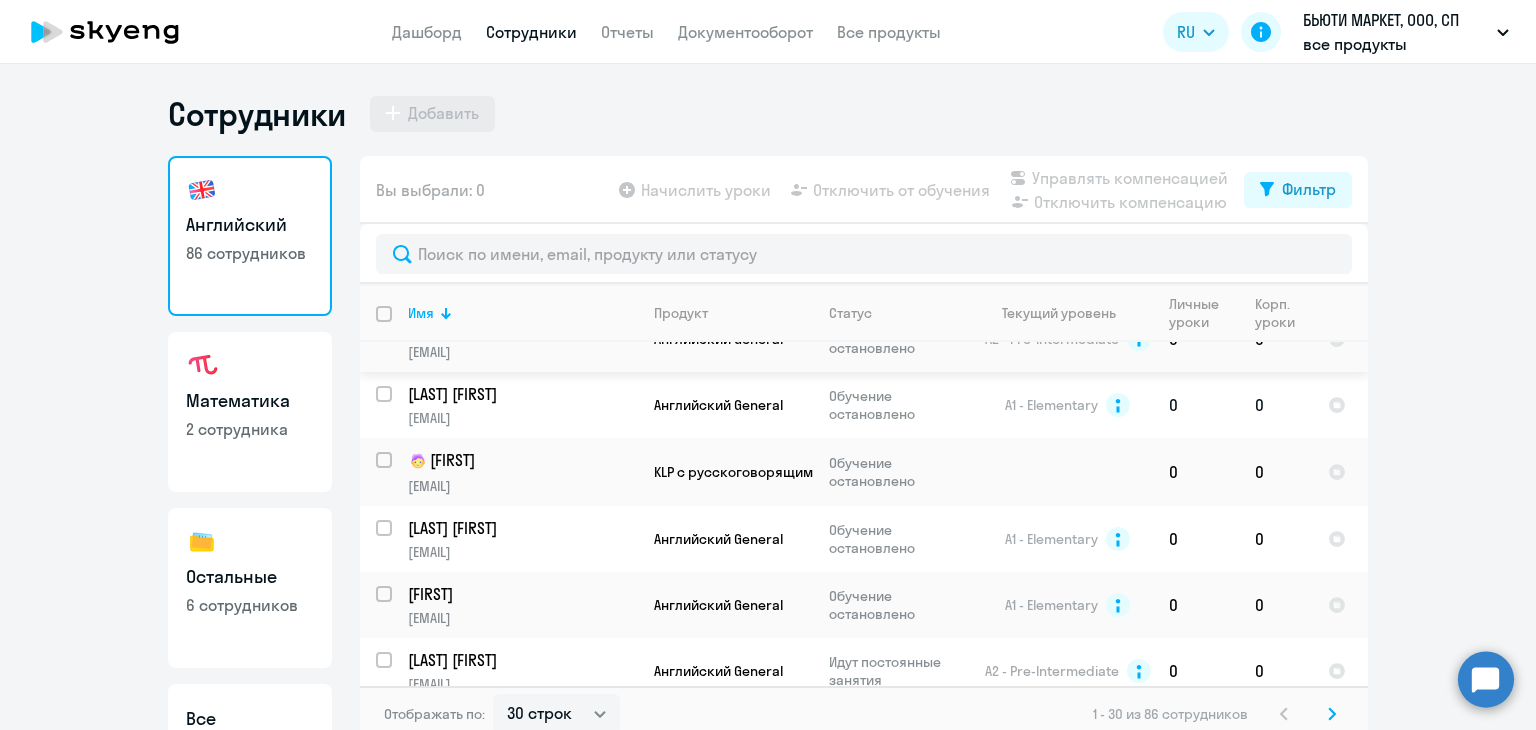 scroll, scrollTop: 1909, scrollLeft: 0, axis: vertical 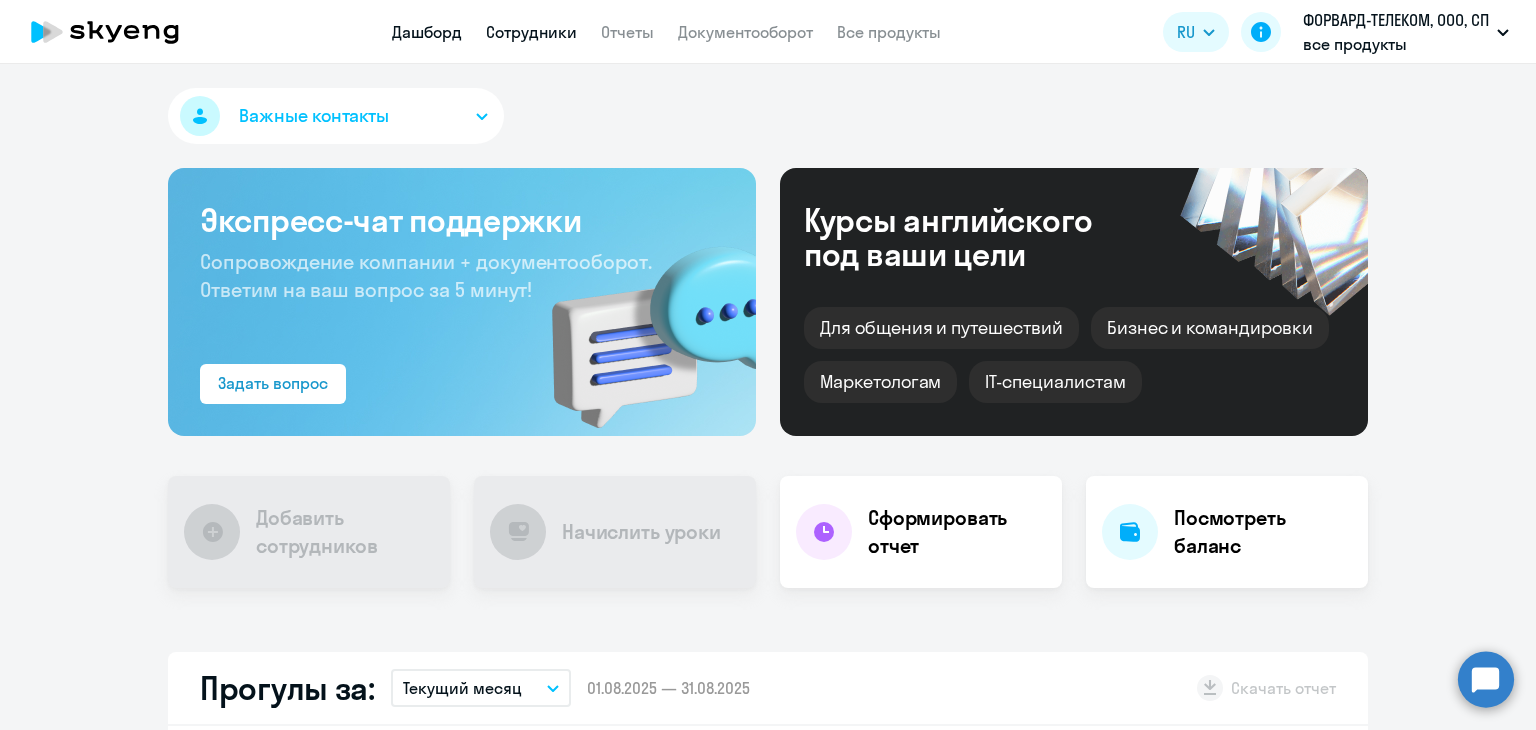 select on "30" 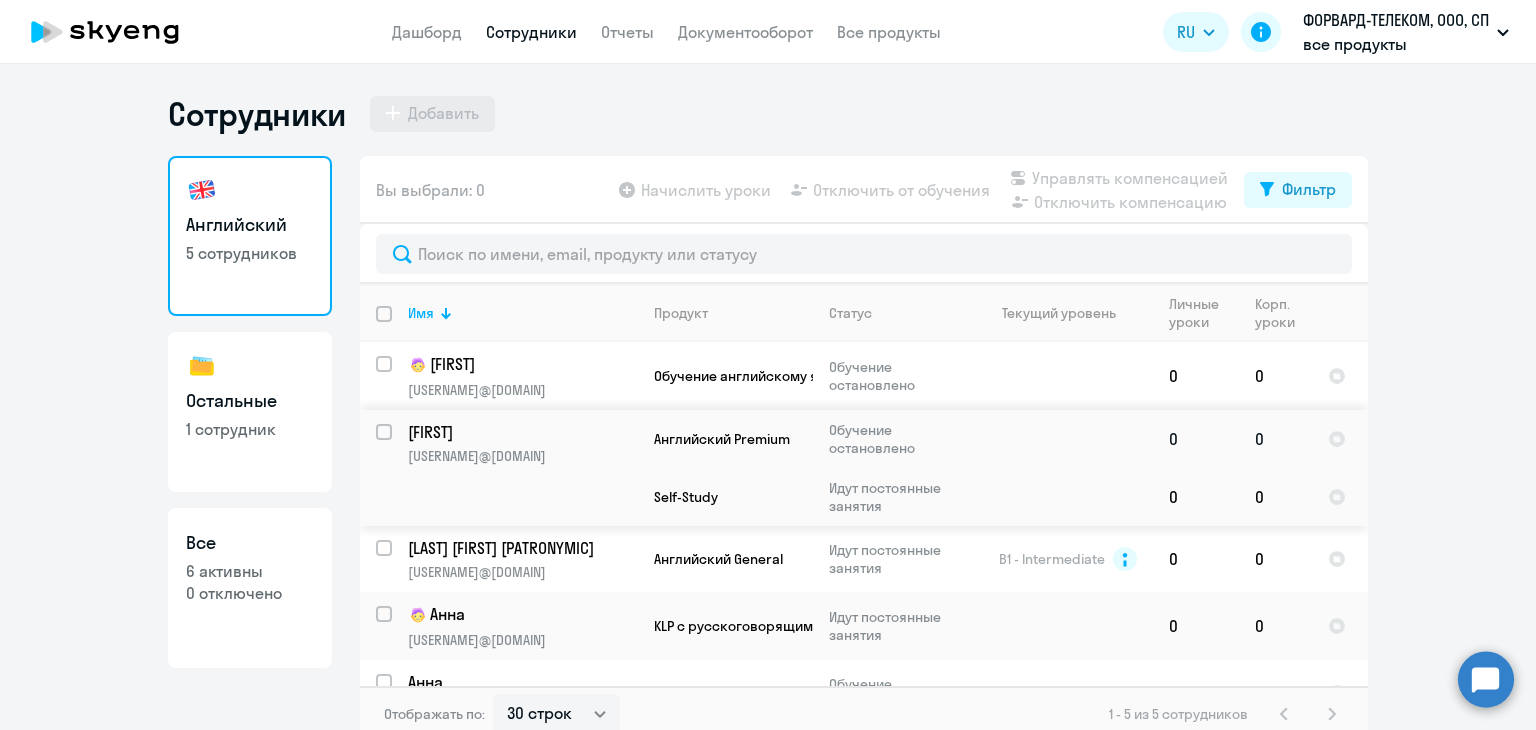 scroll, scrollTop: 43, scrollLeft: 0, axis: vertical 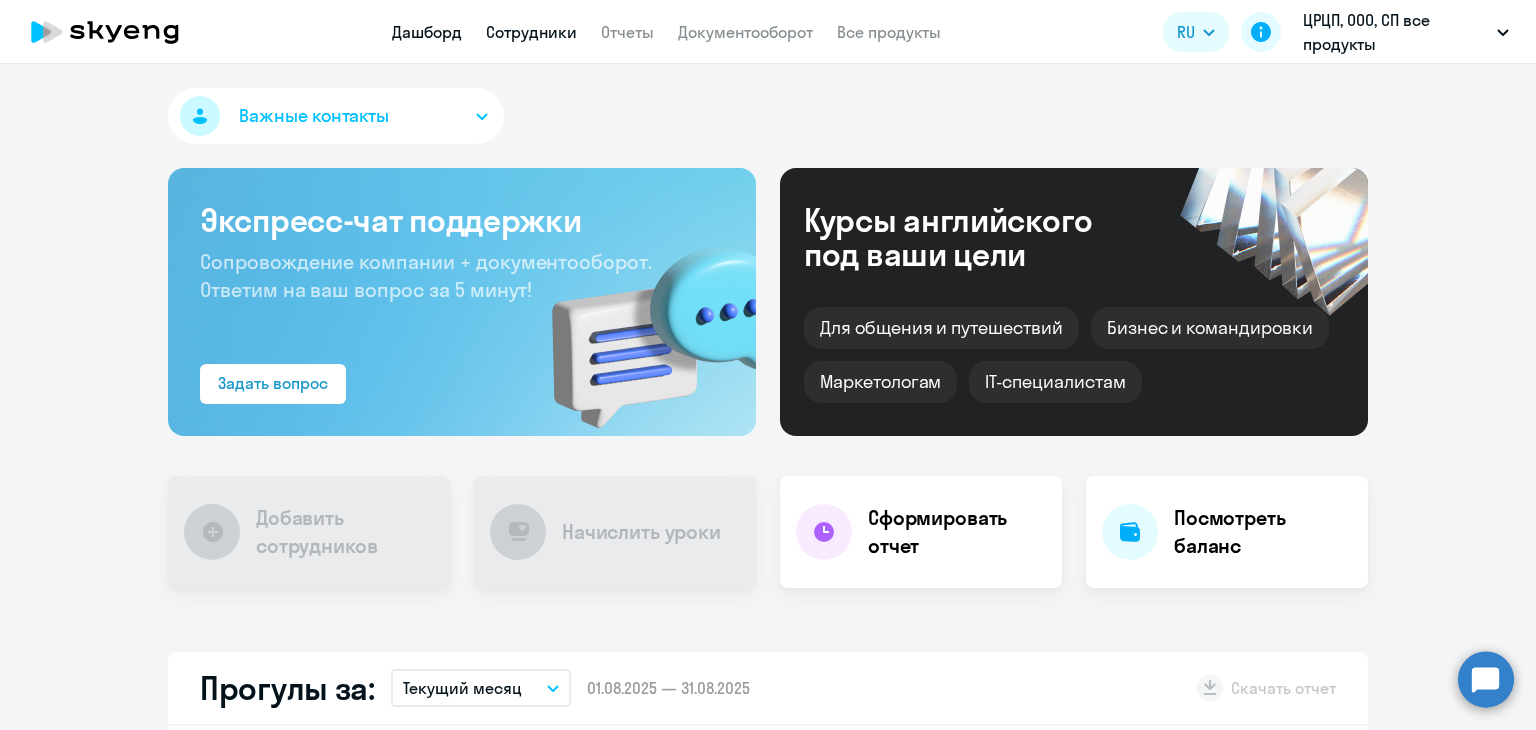 click on "Сотрудники" at bounding box center (531, 32) 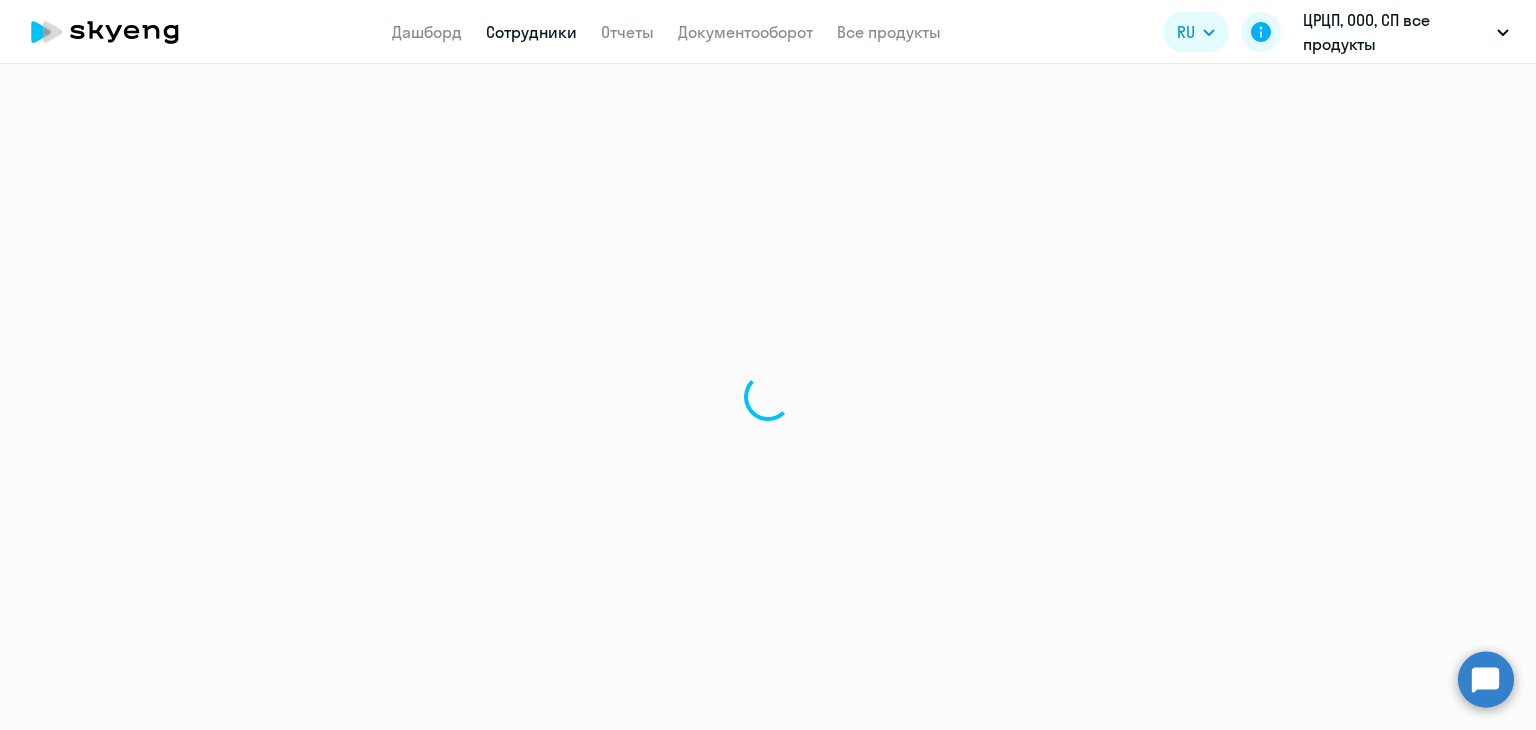 select on "30" 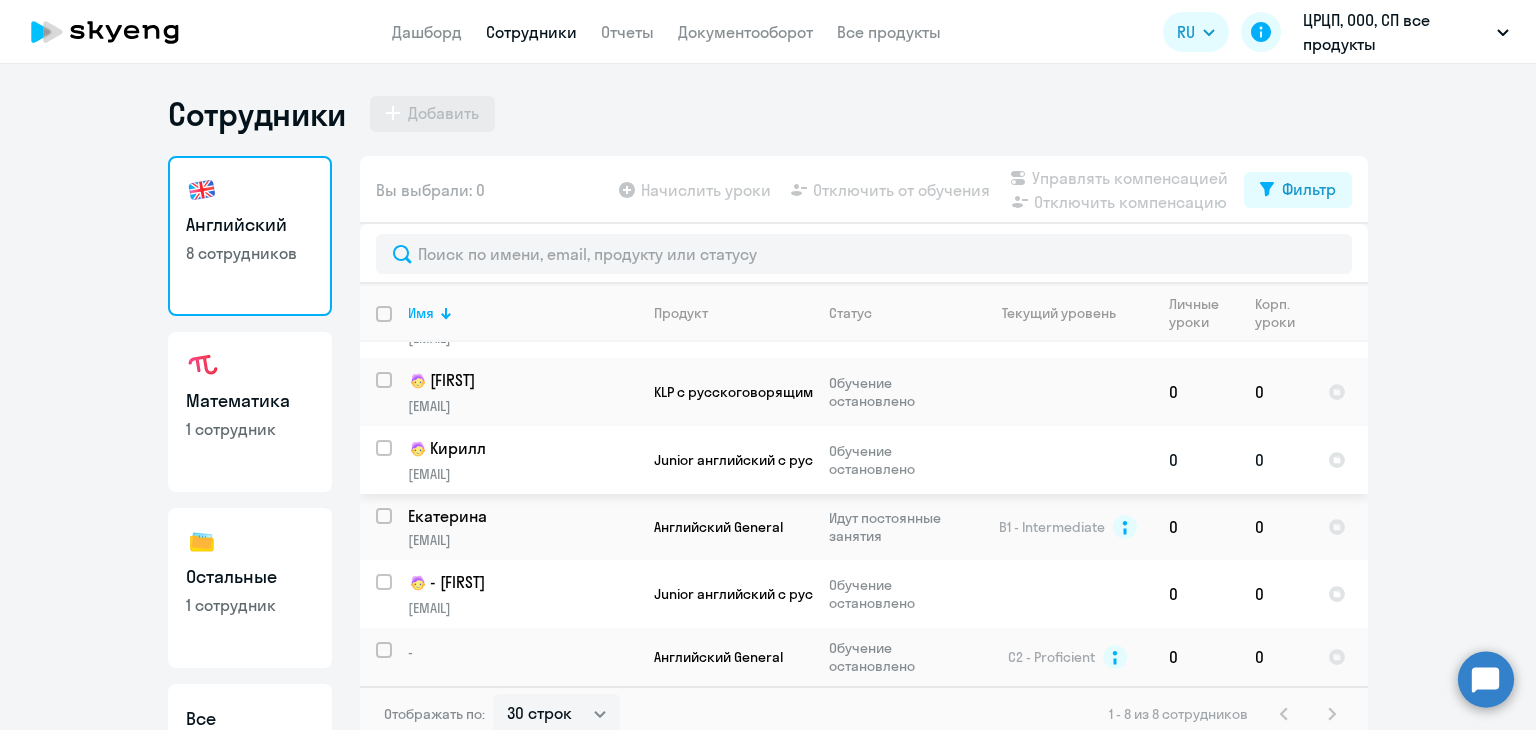 scroll, scrollTop: 295, scrollLeft: 0, axis: vertical 